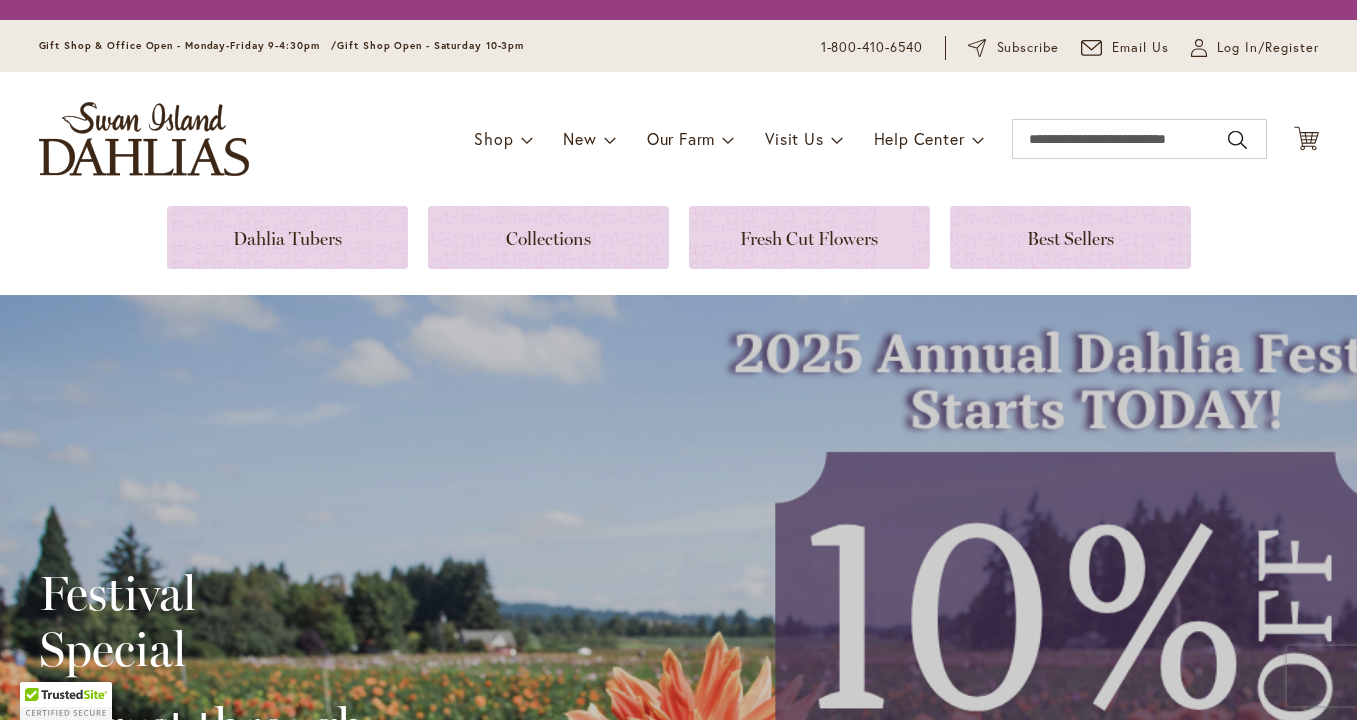 scroll, scrollTop: 0, scrollLeft: 0, axis: both 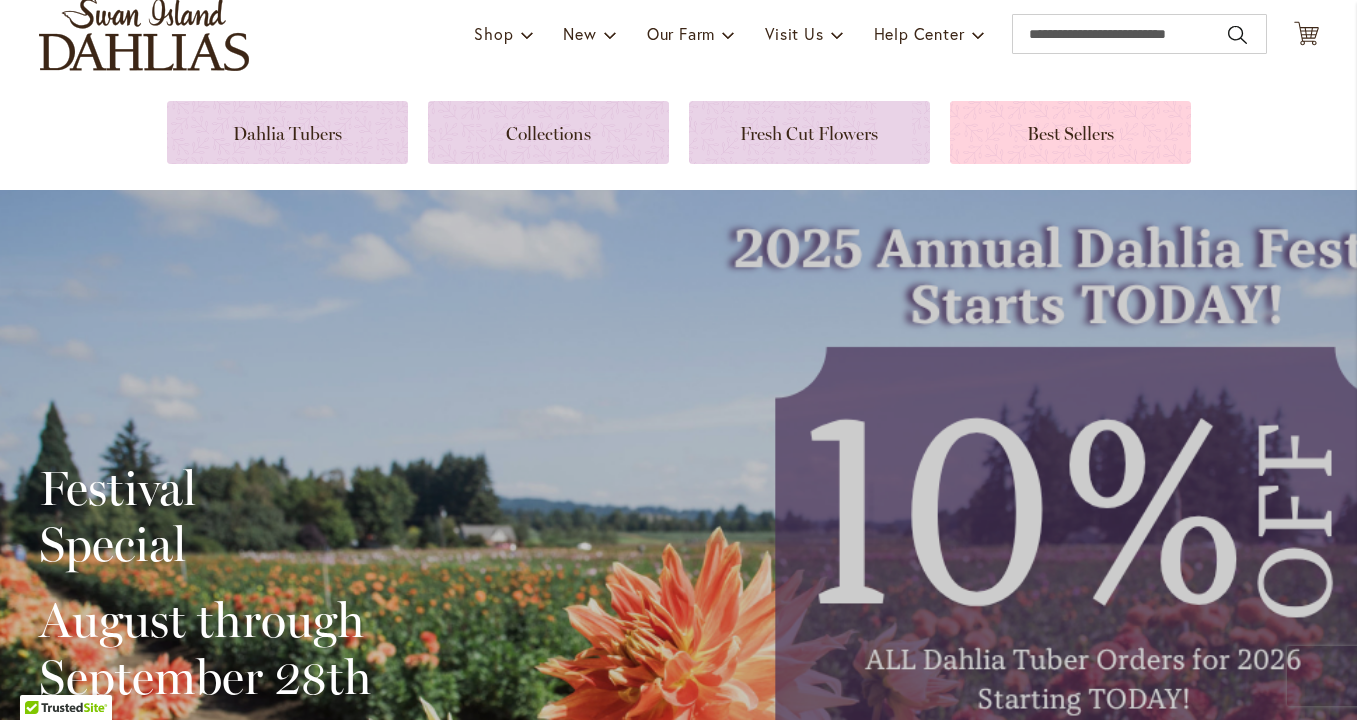 click at bounding box center [1070, 132] 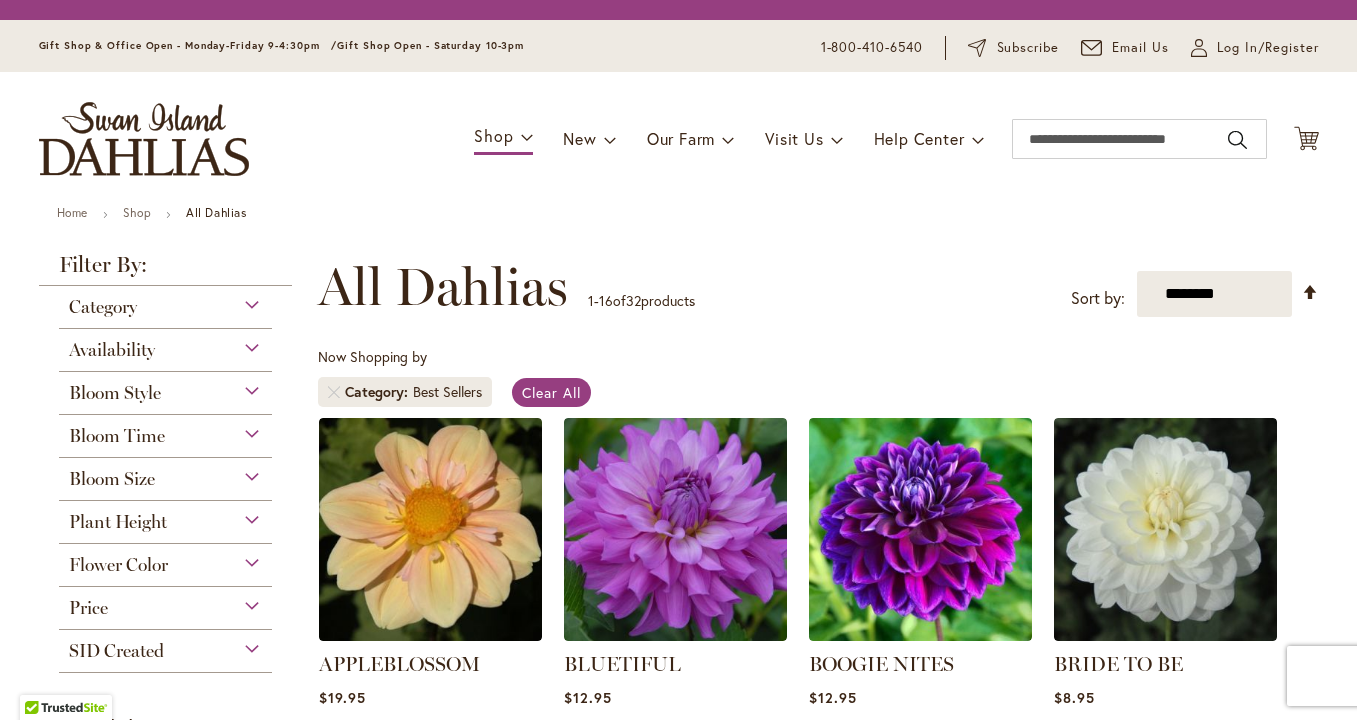 scroll, scrollTop: 0, scrollLeft: 0, axis: both 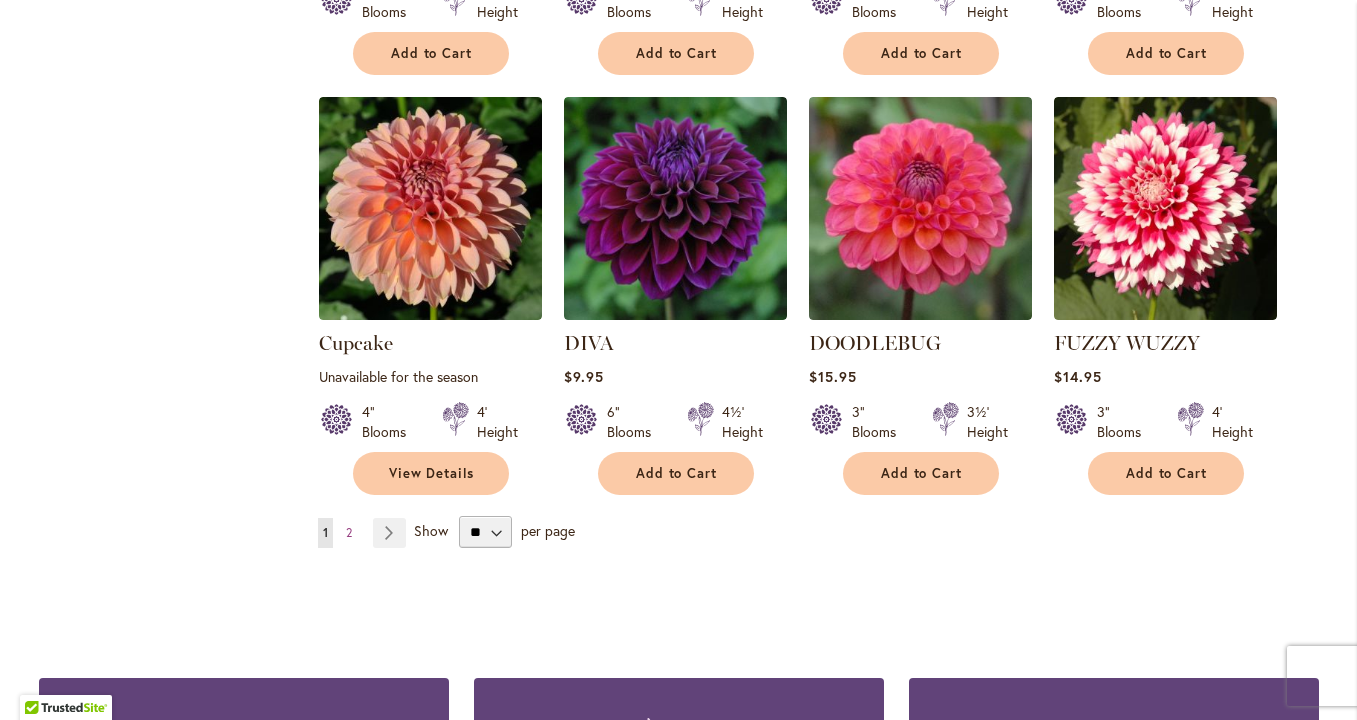 click on "Show" at bounding box center (431, 530) 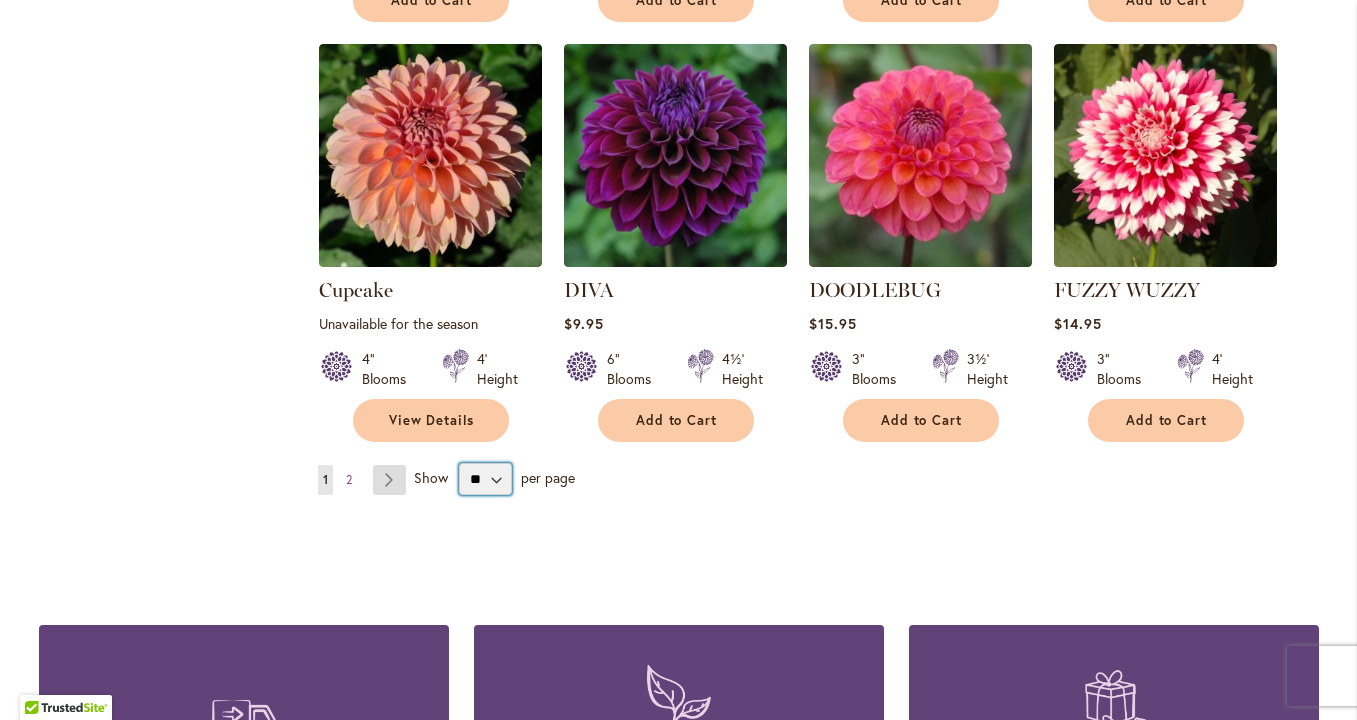 scroll, scrollTop: 1691, scrollLeft: 0, axis: vertical 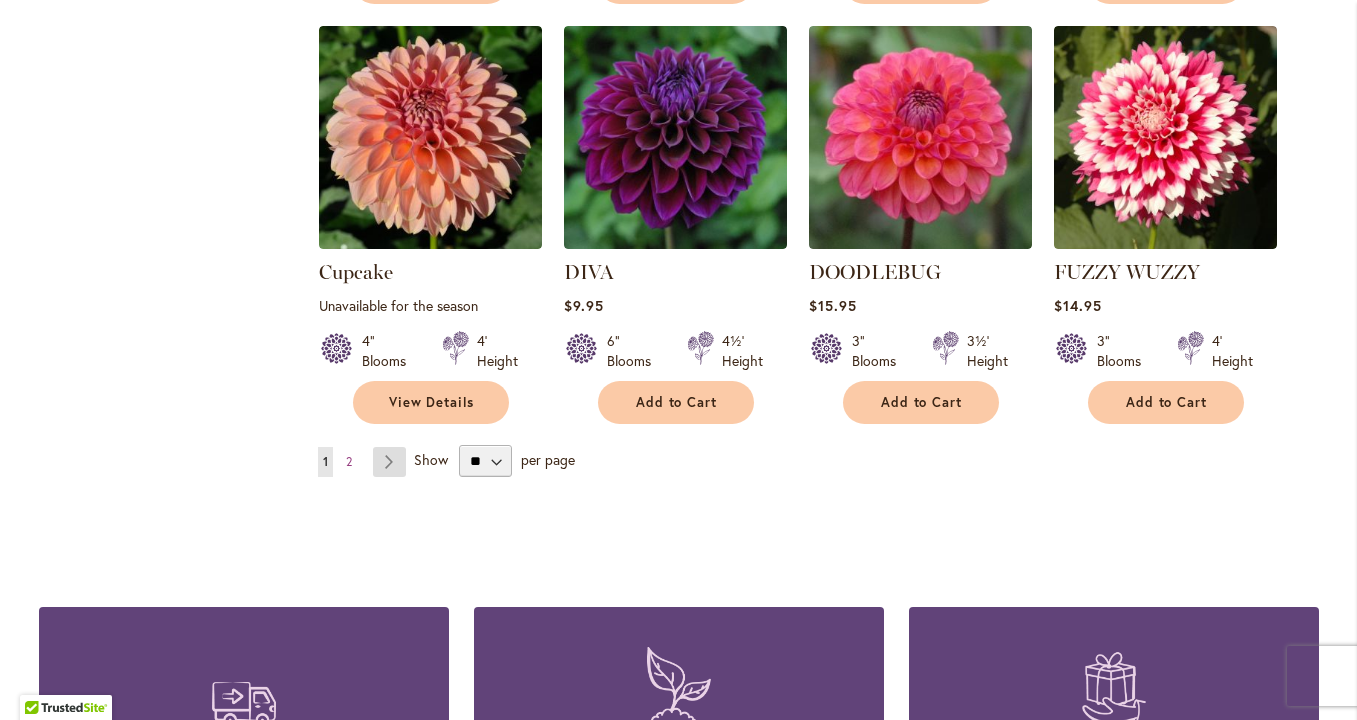 click on "Page
Next" at bounding box center (389, 462) 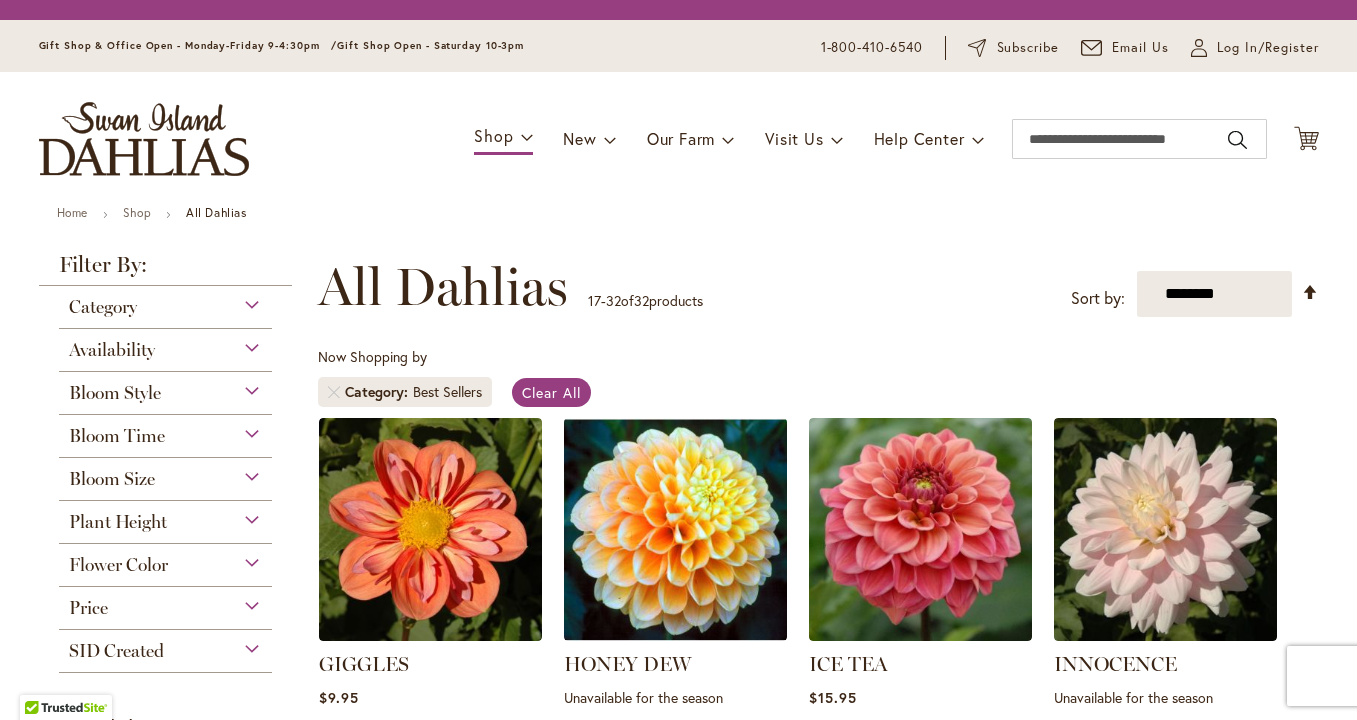 scroll, scrollTop: 0, scrollLeft: 0, axis: both 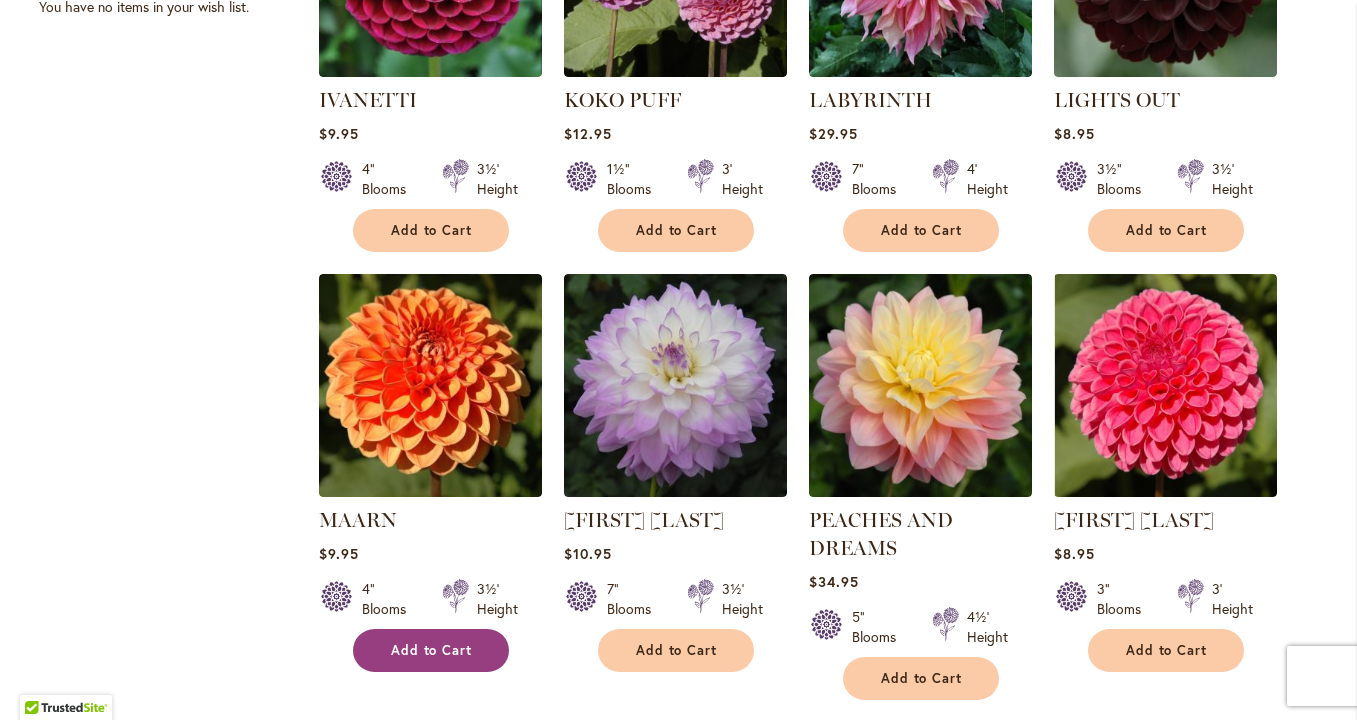 click on "Add to Cart" at bounding box center (431, 650) 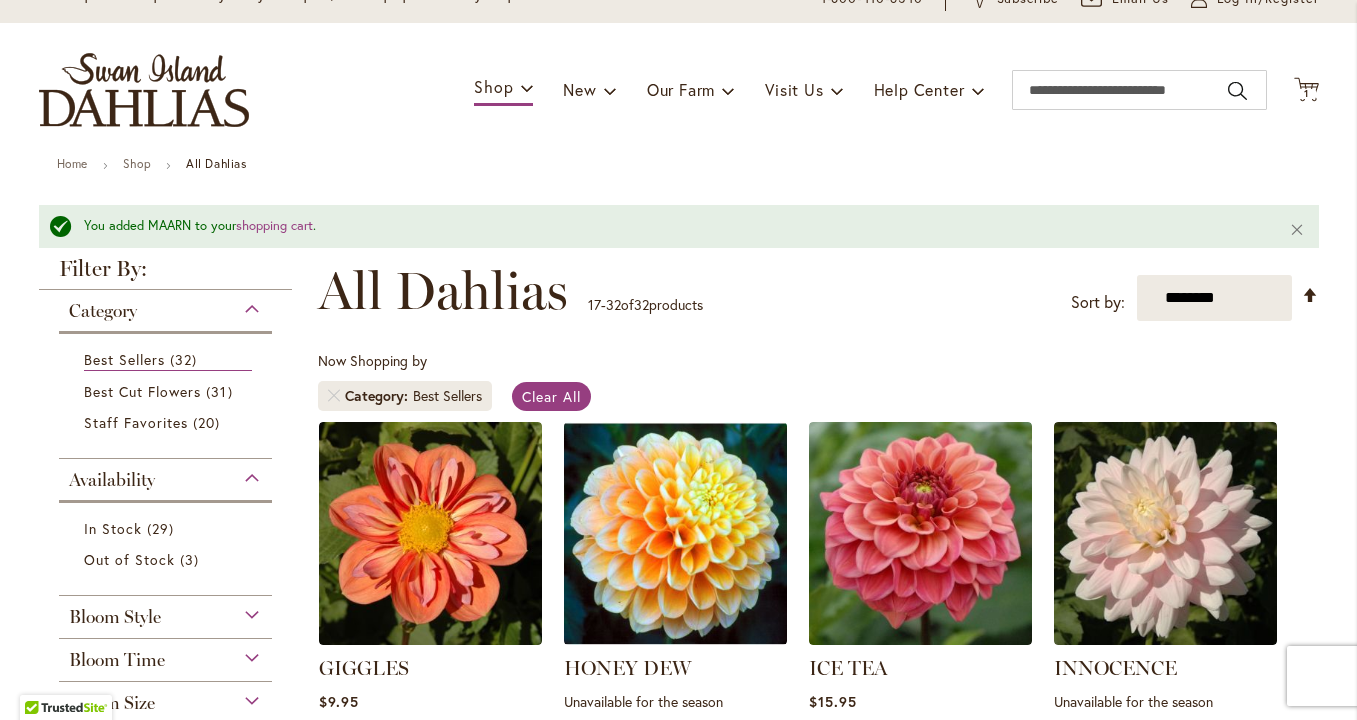 scroll, scrollTop: 89, scrollLeft: 0, axis: vertical 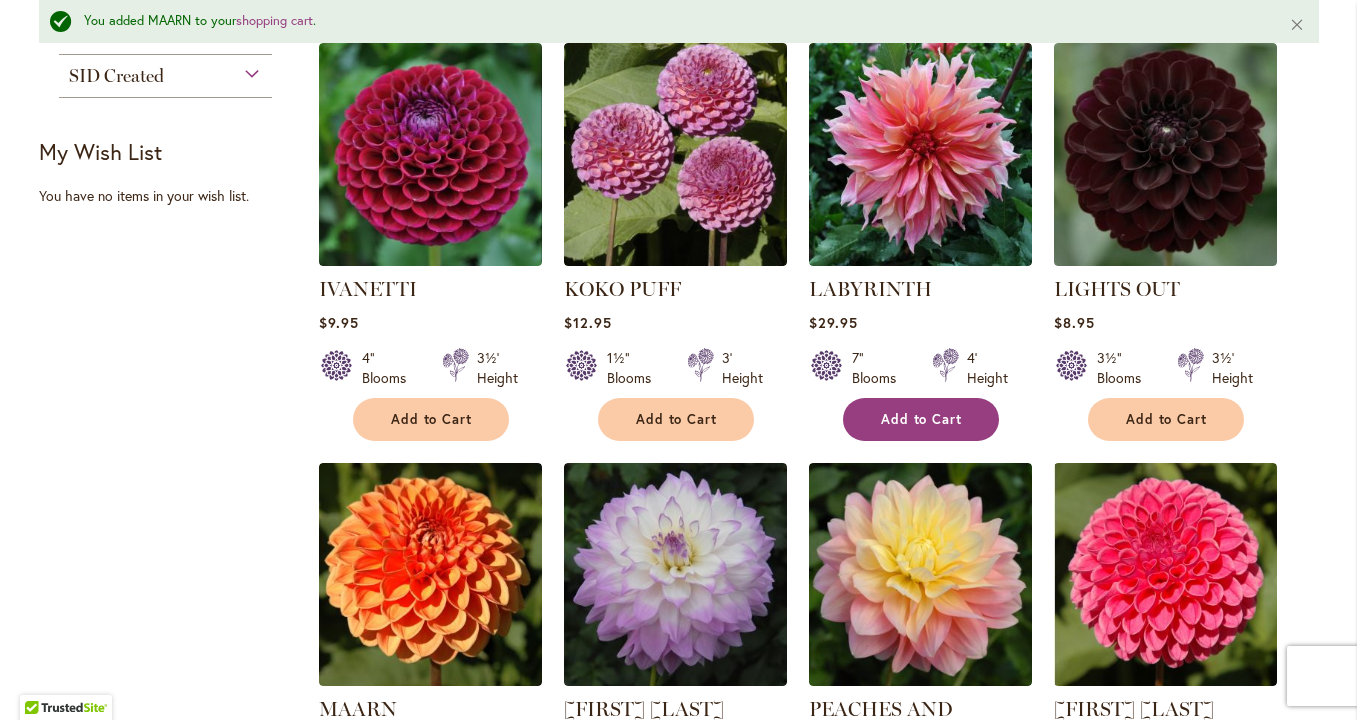 click on "Add to Cart" at bounding box center (921, 419) 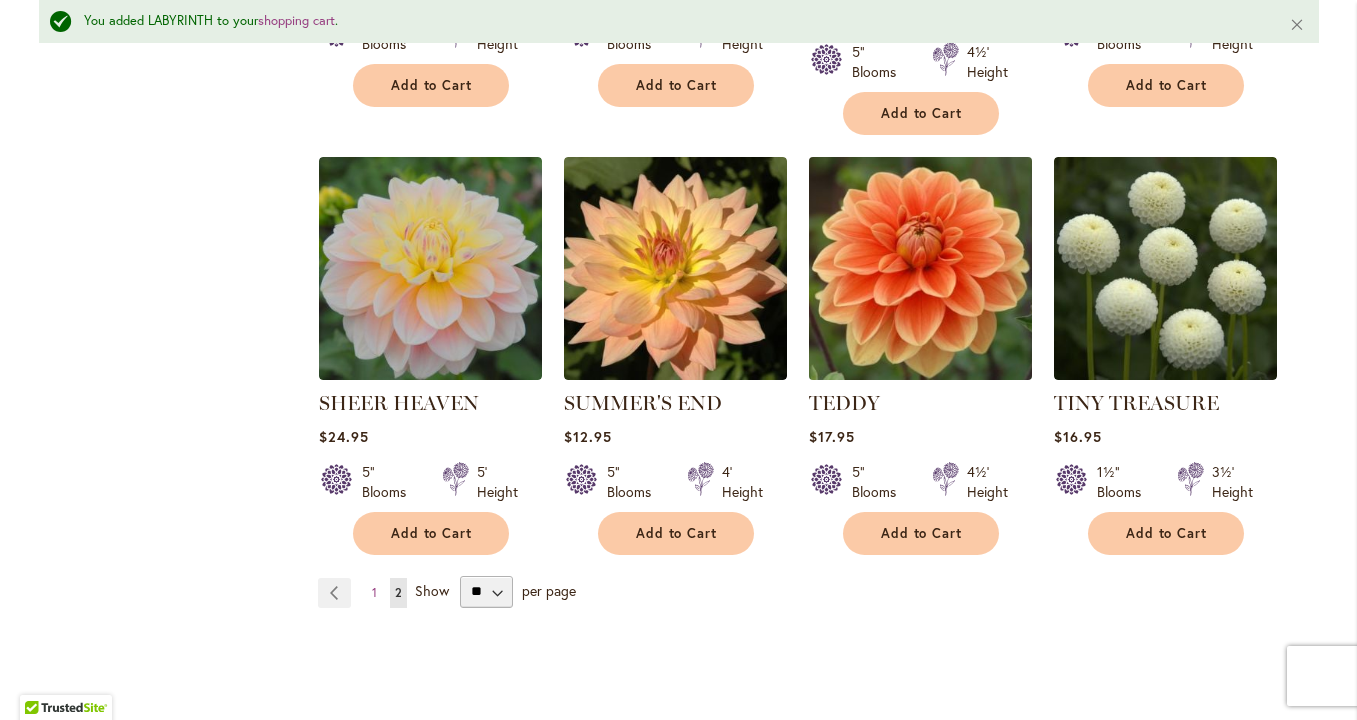 scroll, scrollTop: 1645, scrollLeft: 0, axis: vertical 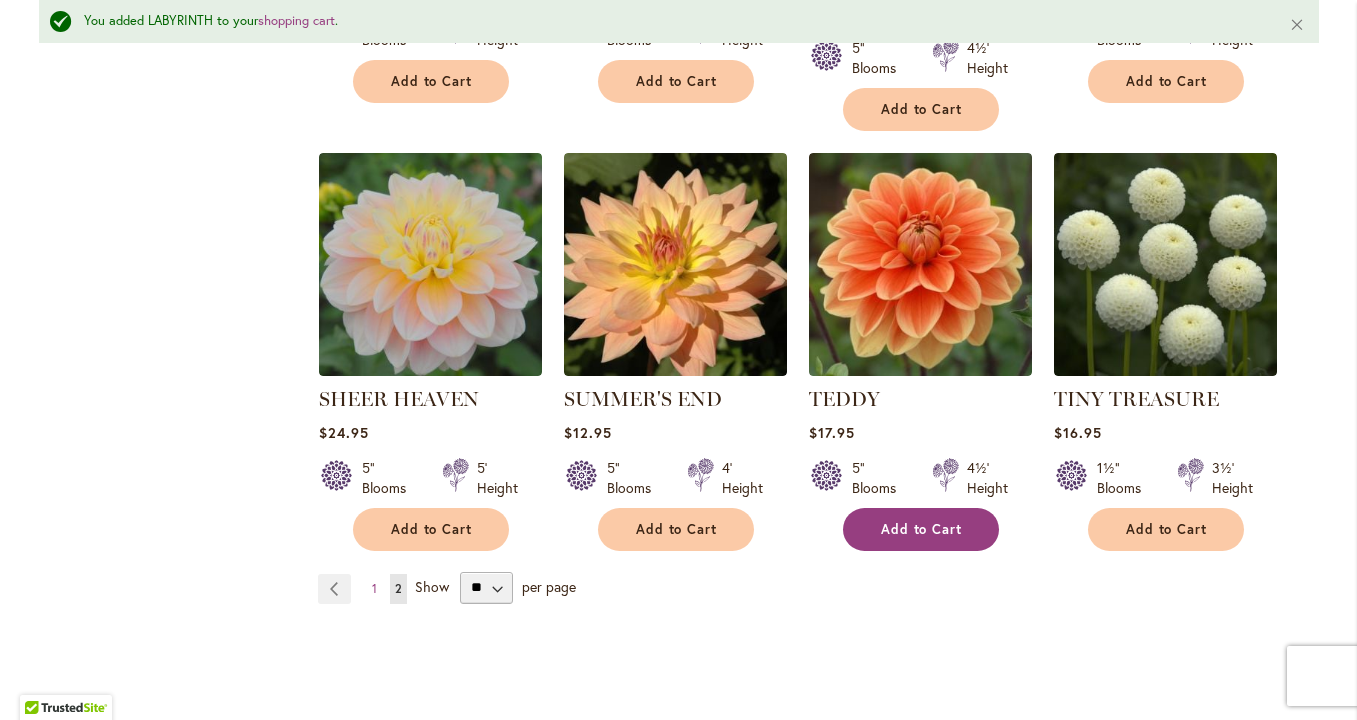 click on "Add to Cart" at bounding box center (922, 529) 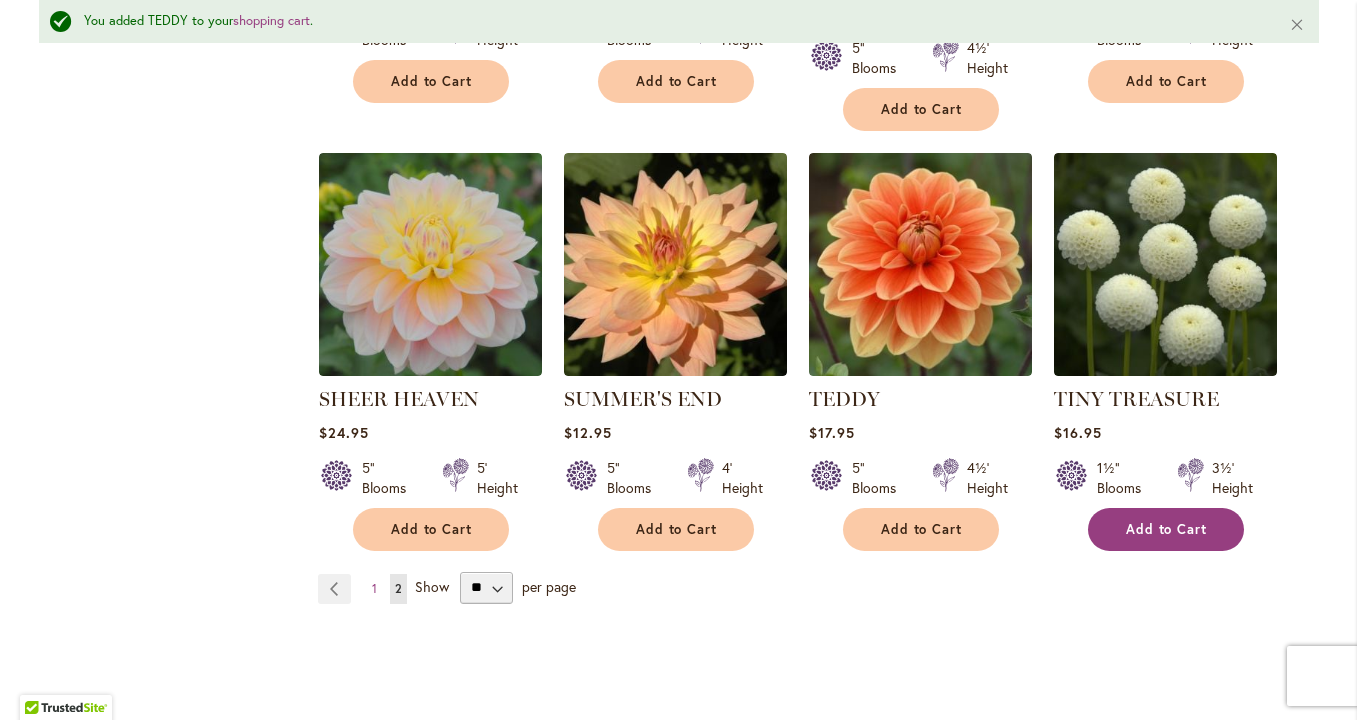 click on "Add to Cart" at bounding box center (1167, 529) 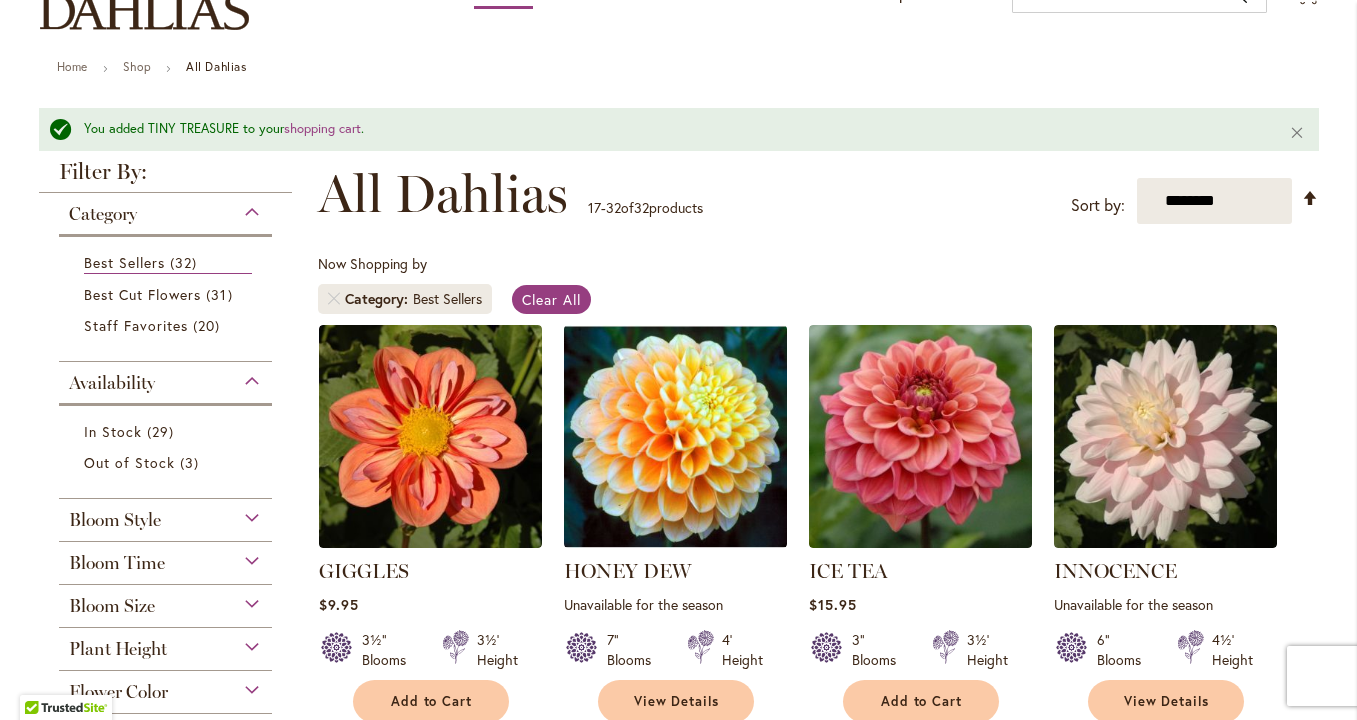 scroll, scrollTop: 176, scrollLeft: 0, axis: vertical 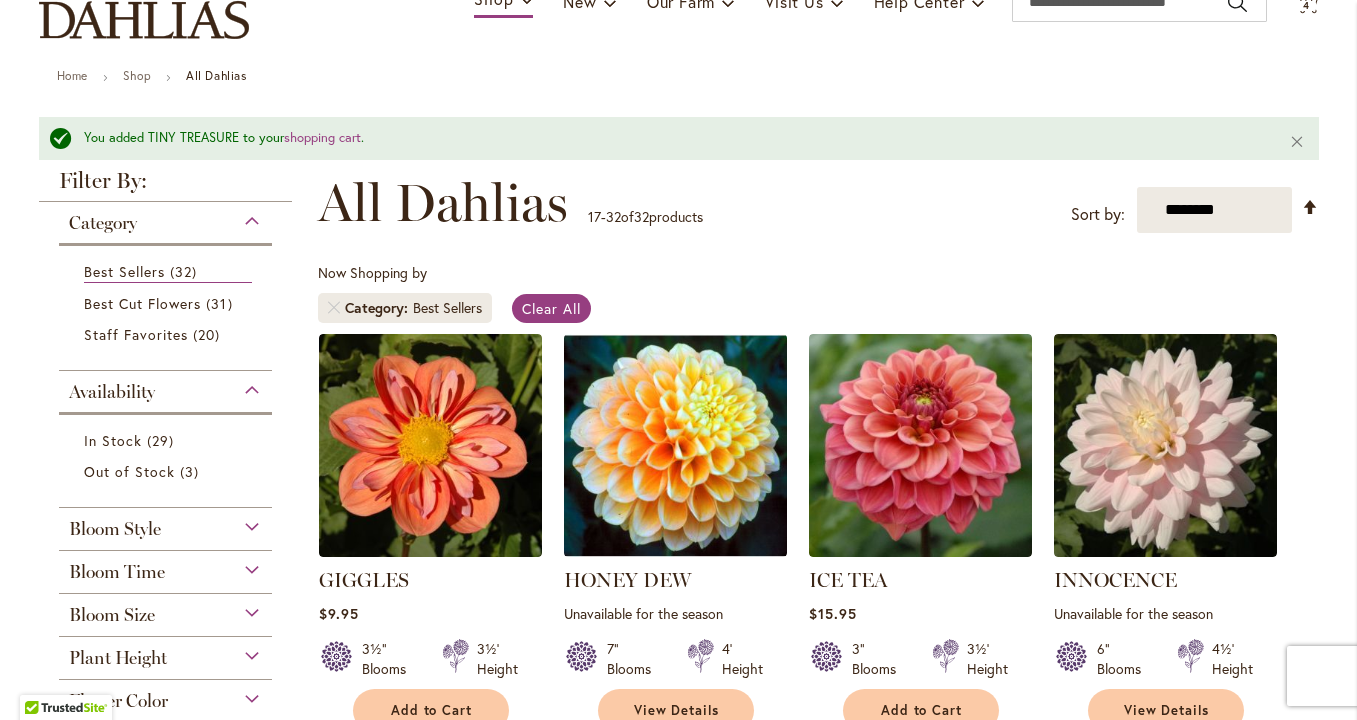 click on "Plant Height" at bounding box center (118, 658) 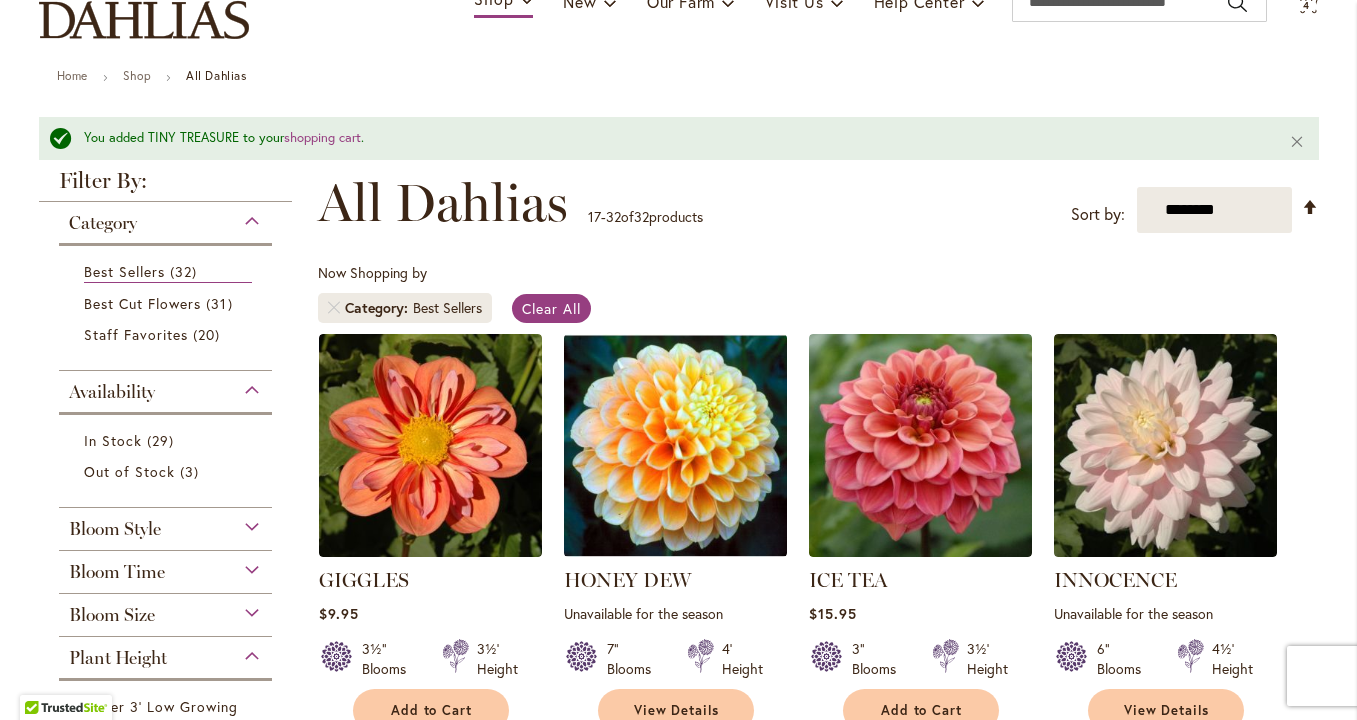 scroll, scrollTop: 811, scrollLeft: 0, axis: vertical 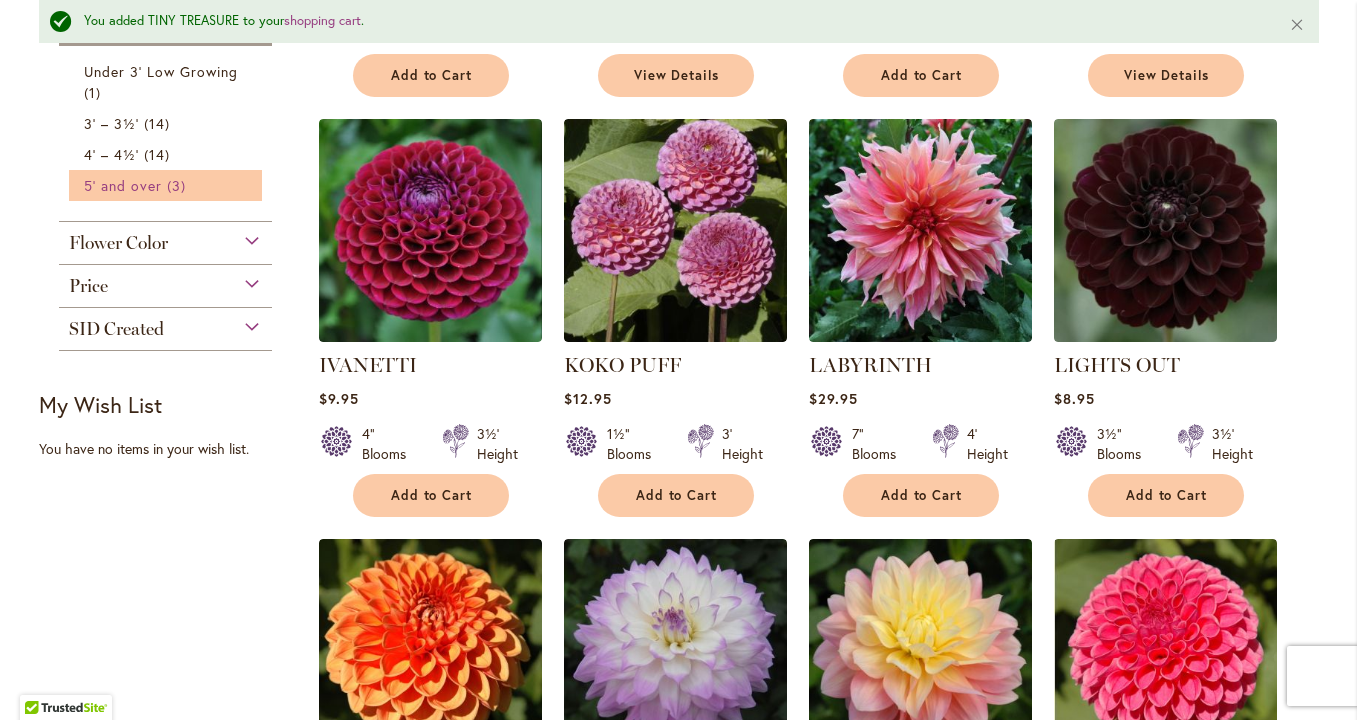click on "5' and over" at bounding box center [123, 185] 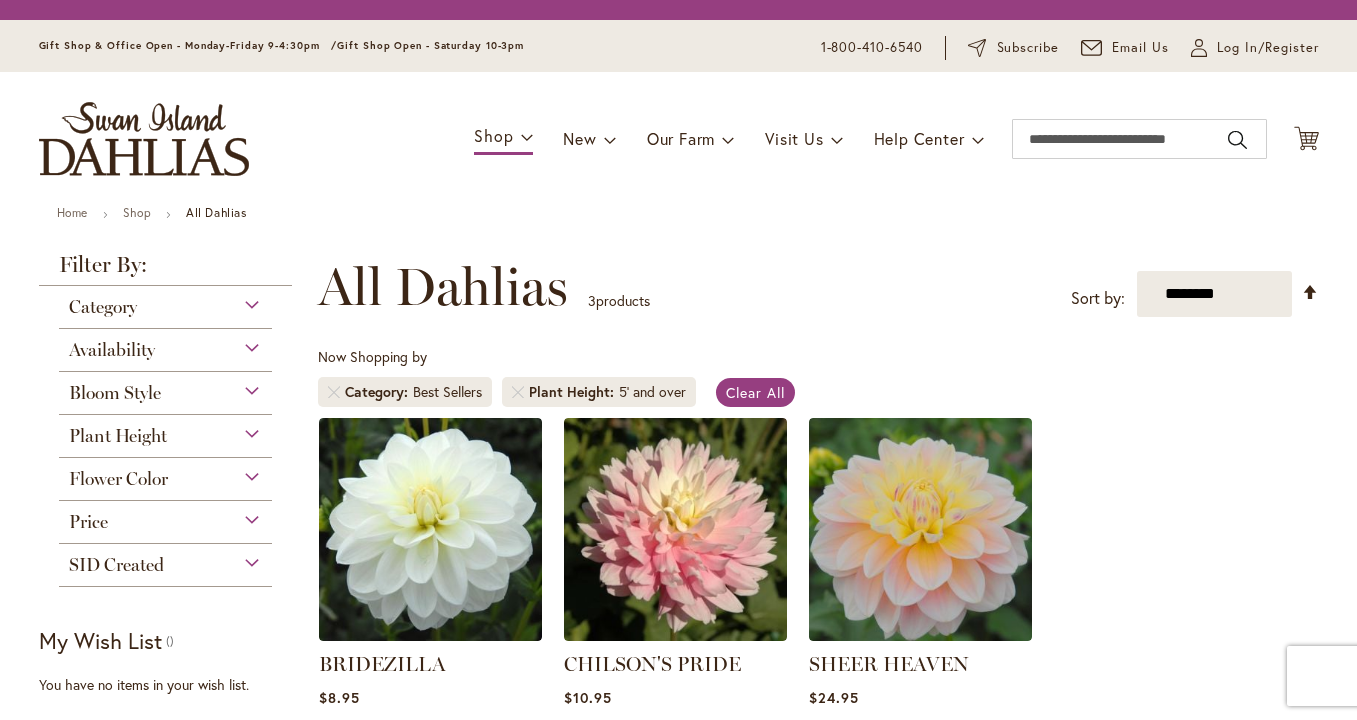 scroll, scrollTop: 0, scrollLeft: 0, axis: both 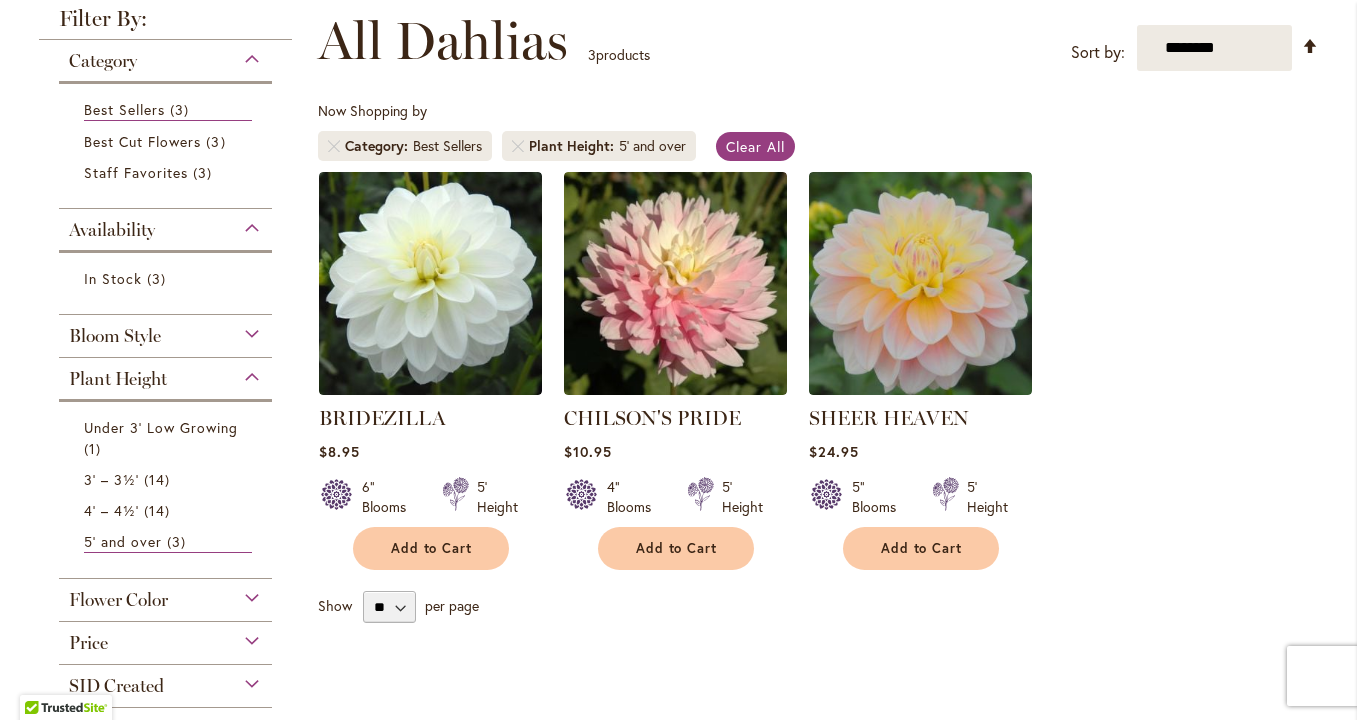 click on "Add to Cart" at bounding box center [432, 548] 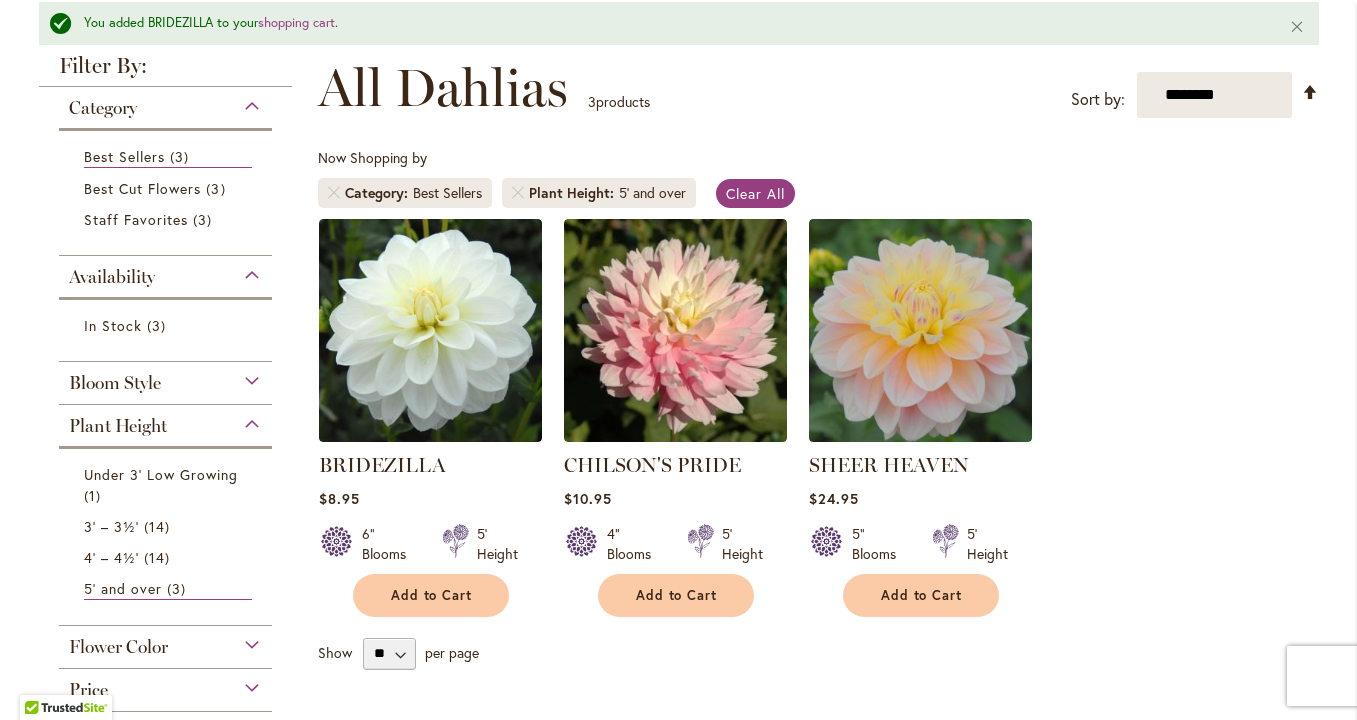 scroll, scrollTop: 293, scrollLeft: 0, axis: vertical 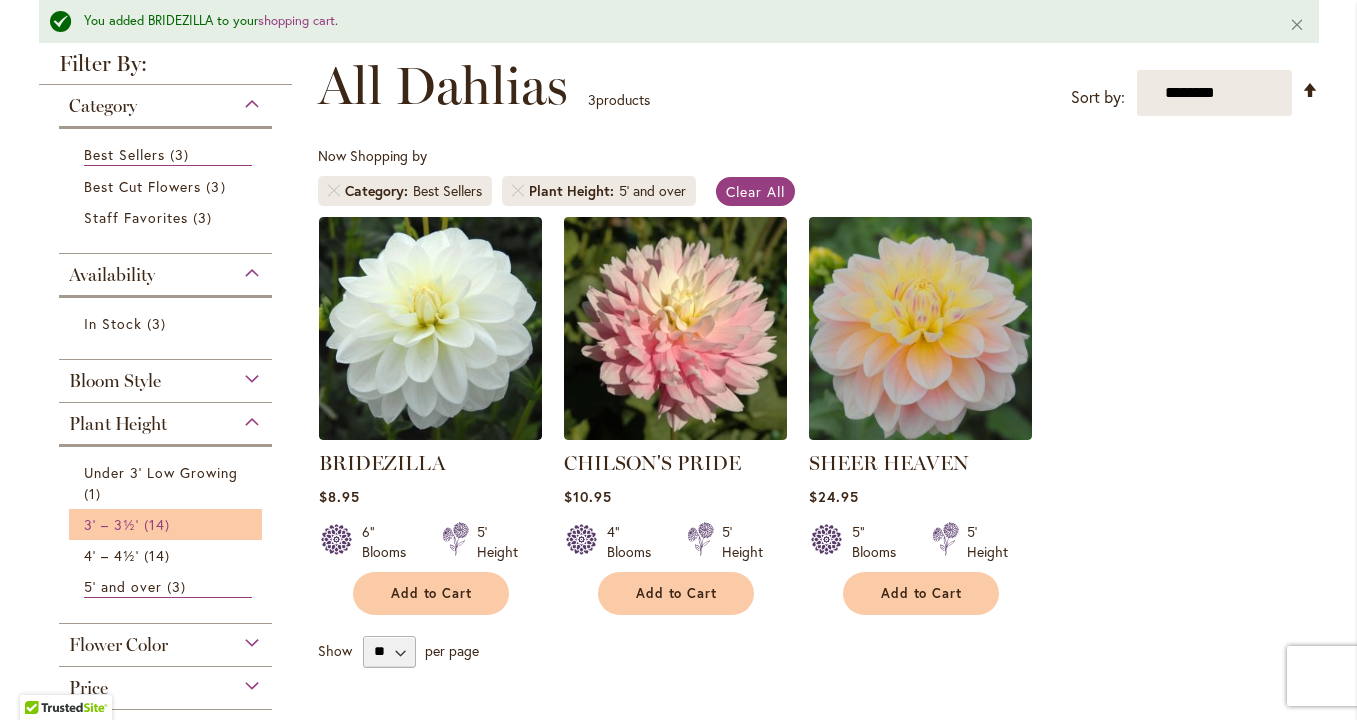 click on "14
items" at bounding box center (159, 524) 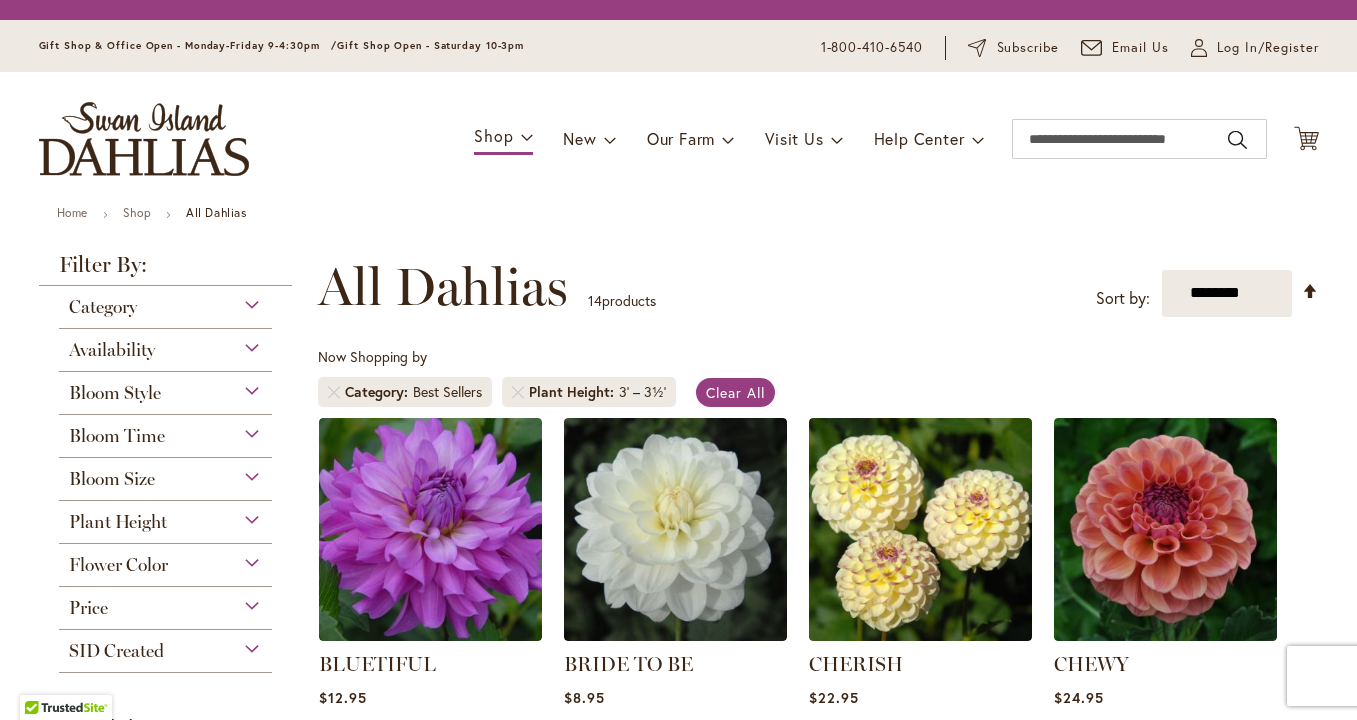 scroll, scrollTop: 0, scrollLeft: 0, axis: both 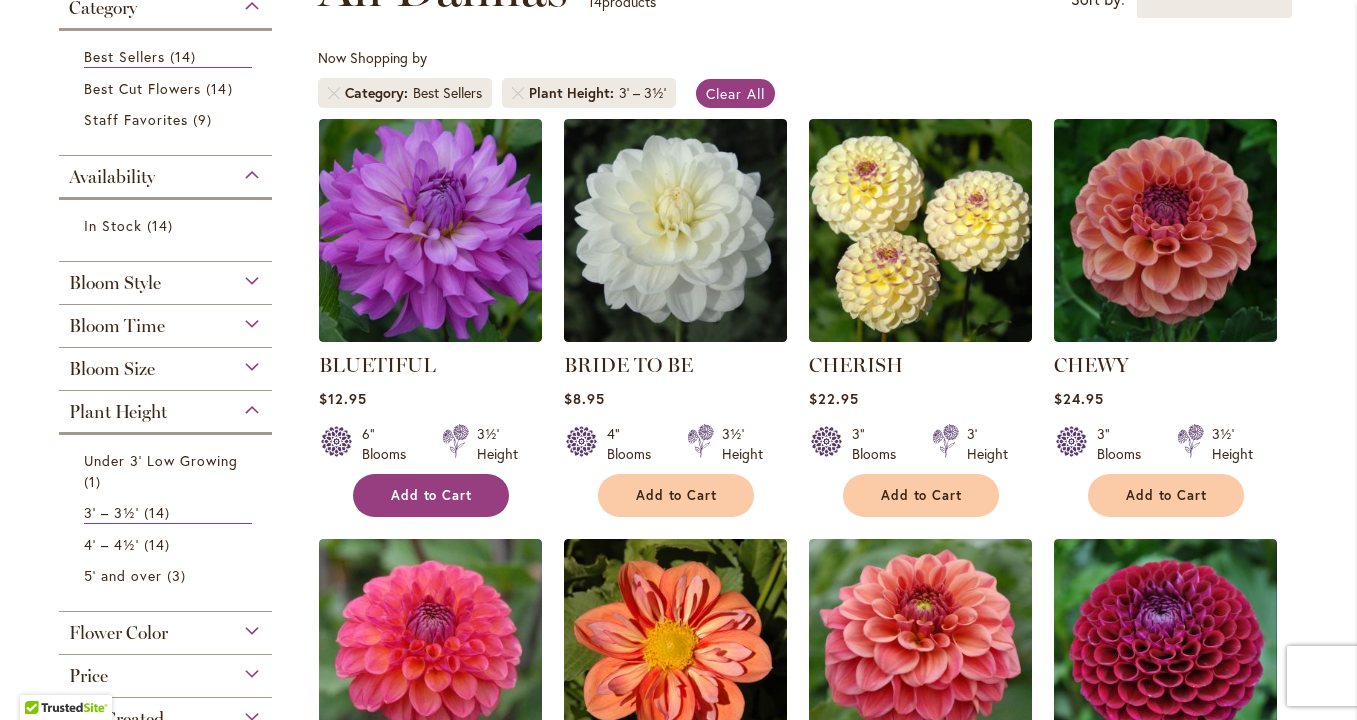 click on "Add to Cart" at bounding box center (432, 495) 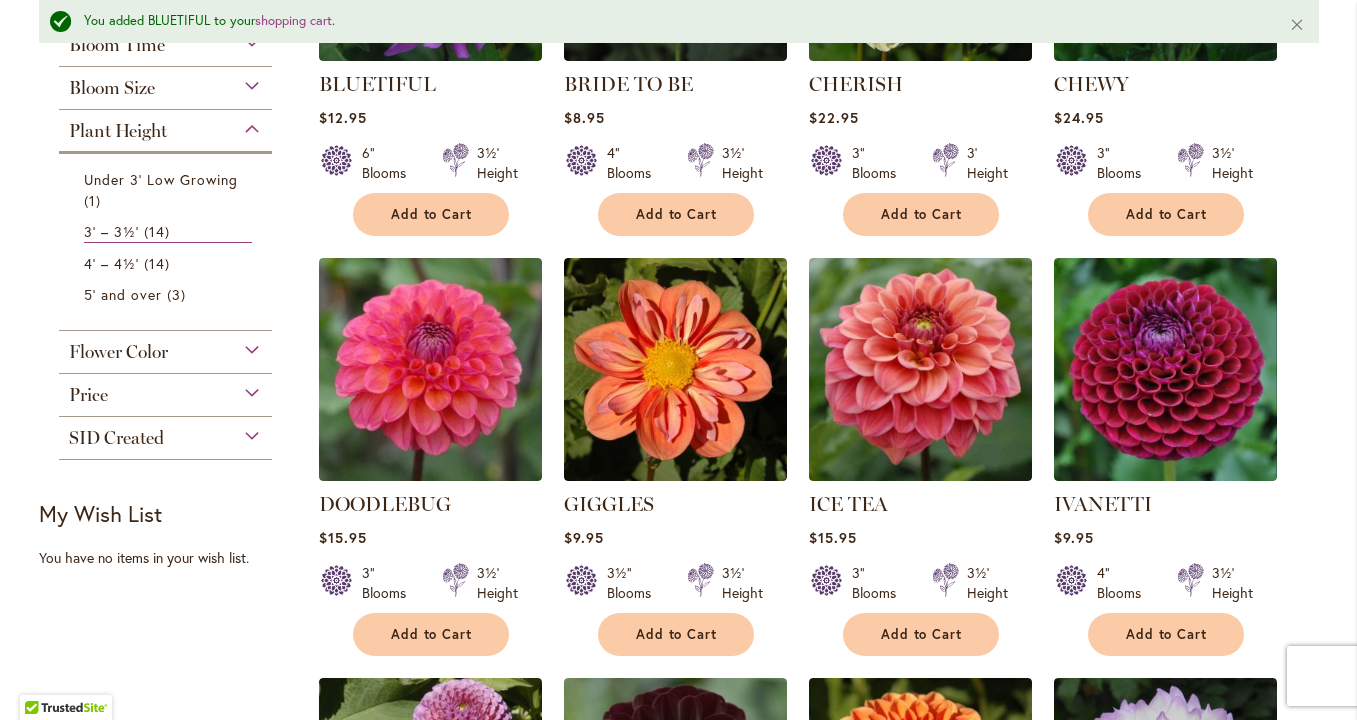 scroll, scrollTop: 673, scrollLeft: 0, axis: vertical 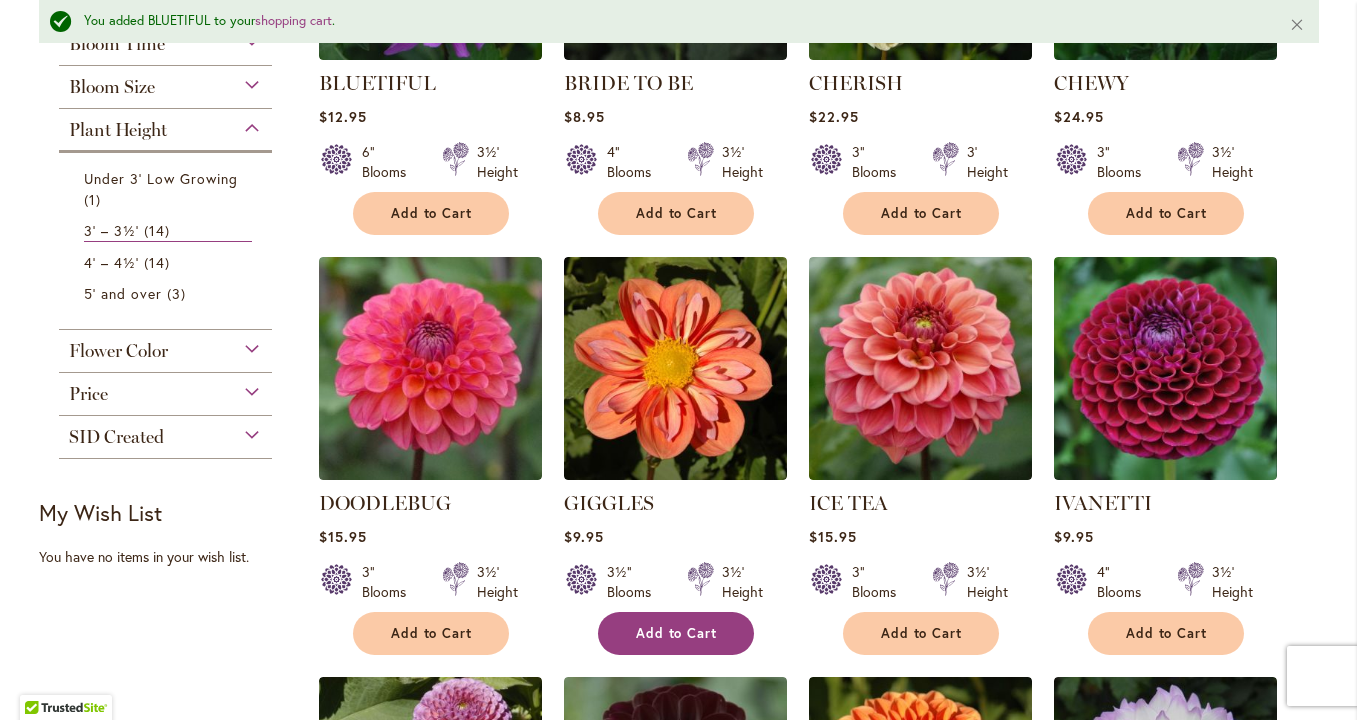 click on "Add to Cart" at bounding box center (677, 633) 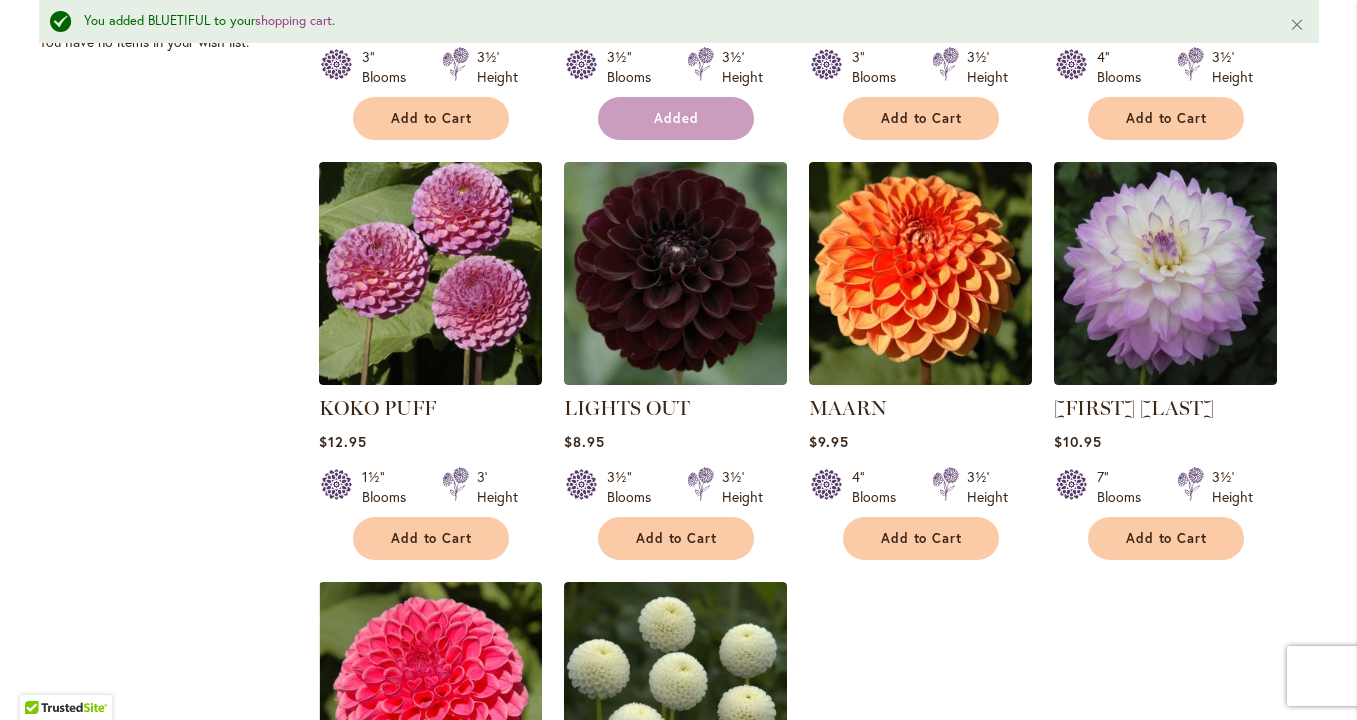 scroll, scrollTop: 1193, scrollLeft: 0, axis: vertical 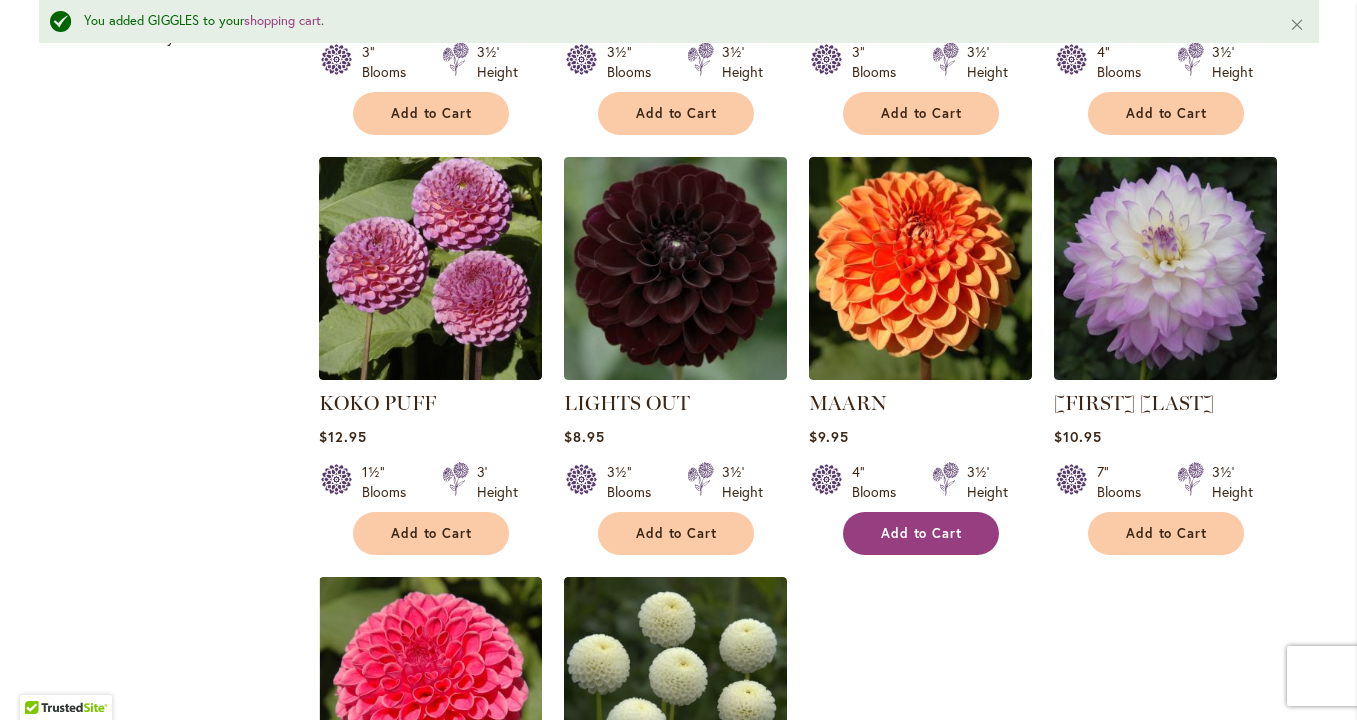 click on "Add to Cart" at bounding box center [922, 533] 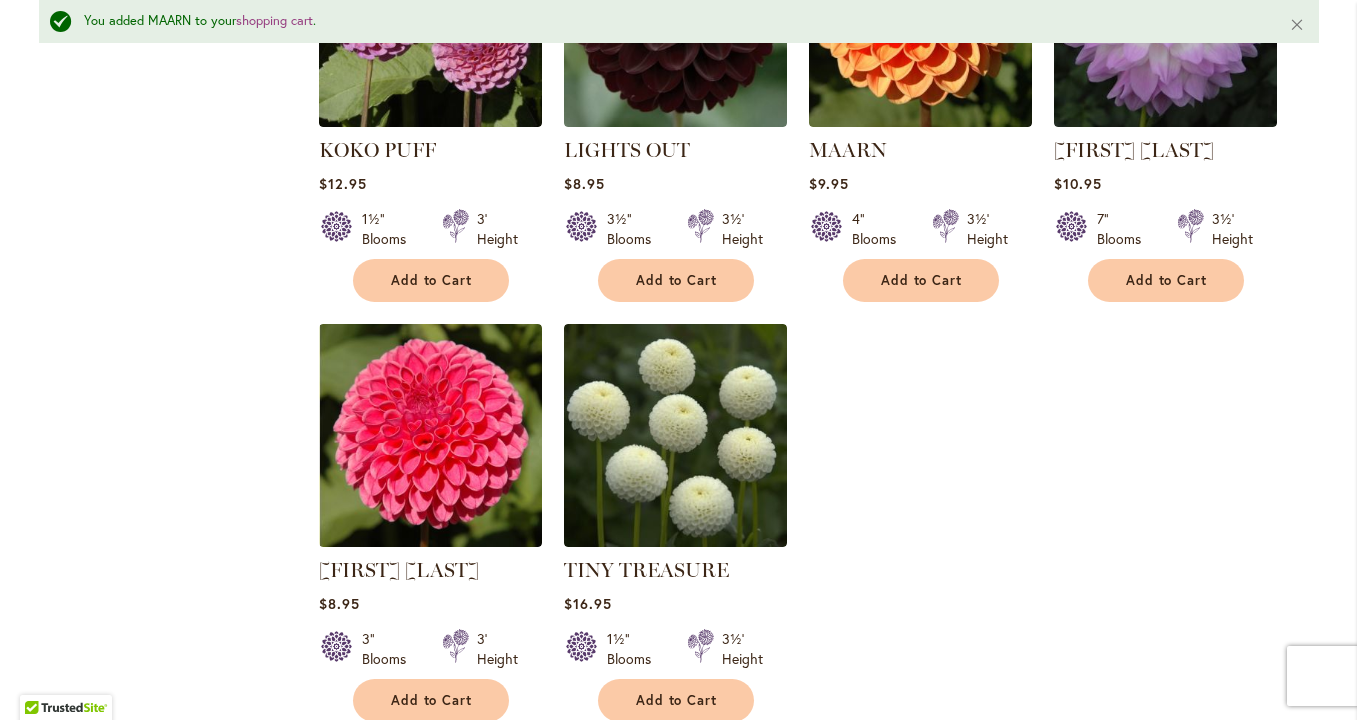 scroll, scrollTop: 1447, scrollLeft: 0, axis: vertical 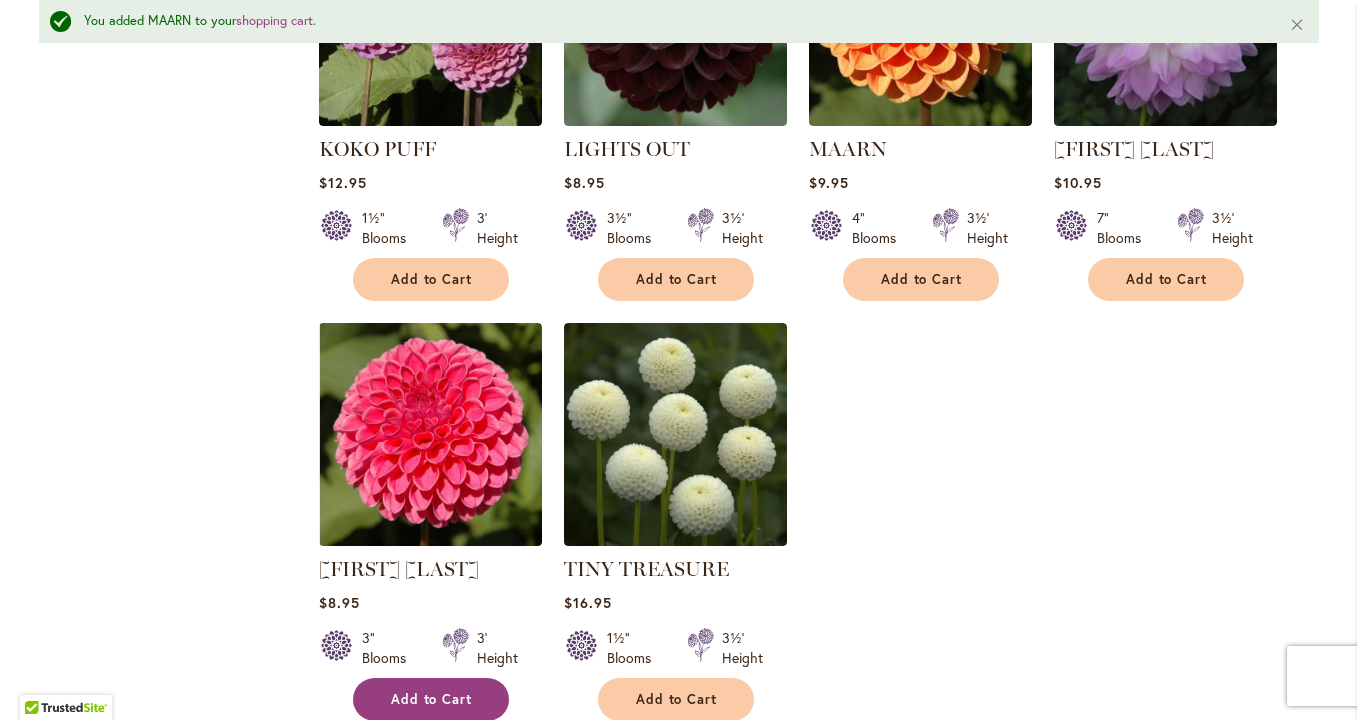 click on "Add to Cart" at bounding box center [432, 699] 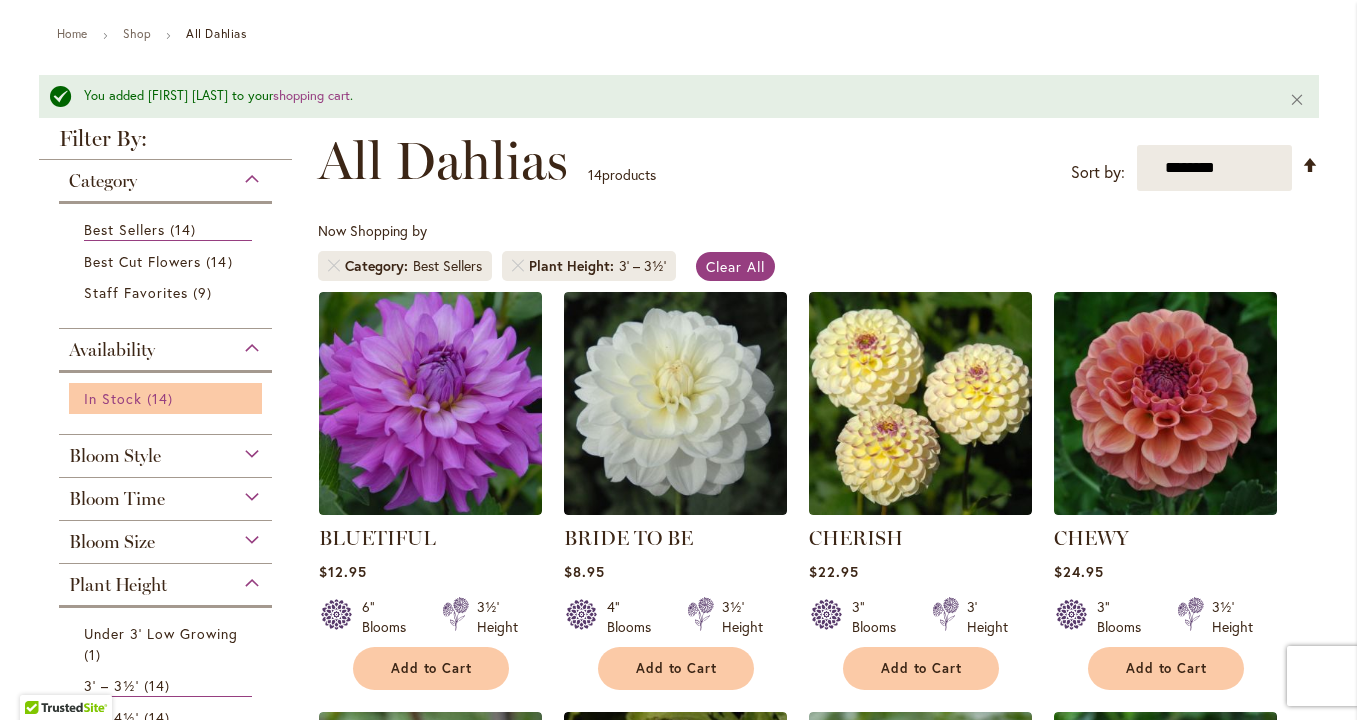 scroll, scrollTop: 219, scrollLeft: 0, axis: vertical 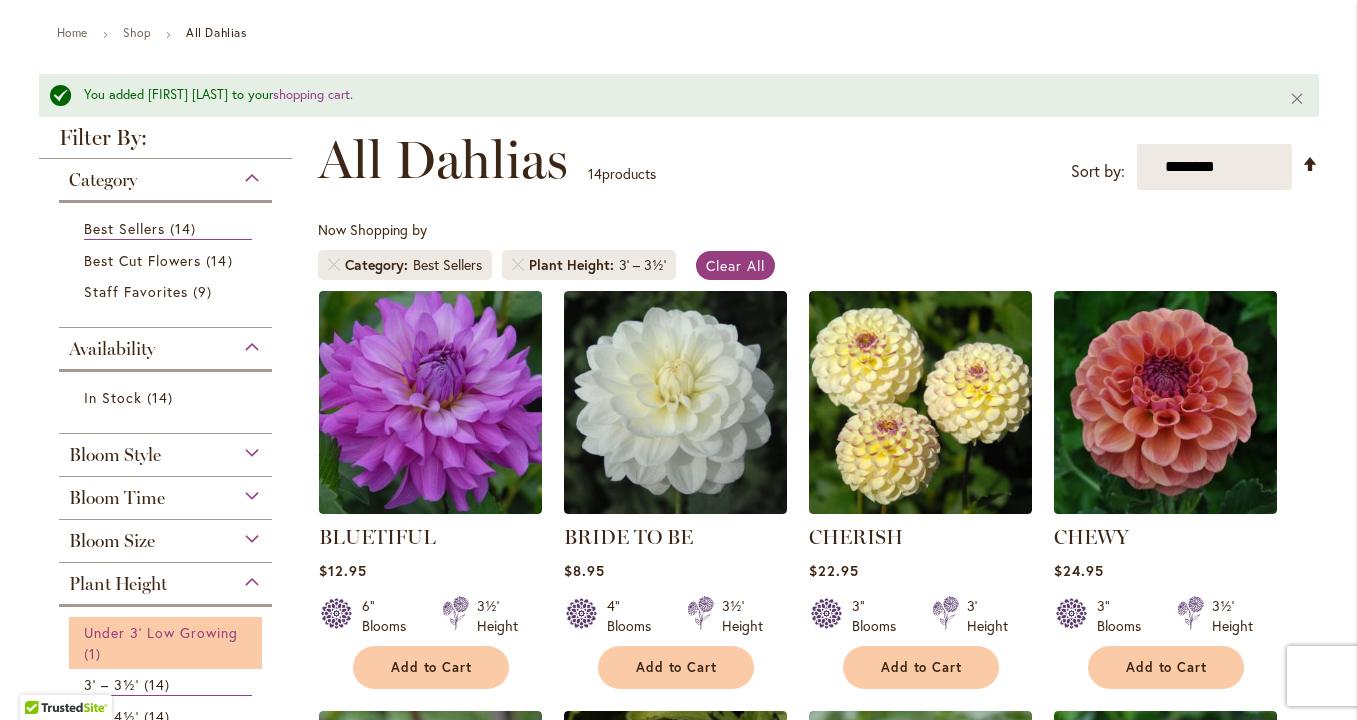 click on "Under 3' Low Growing" at bounding box center [161, 632] 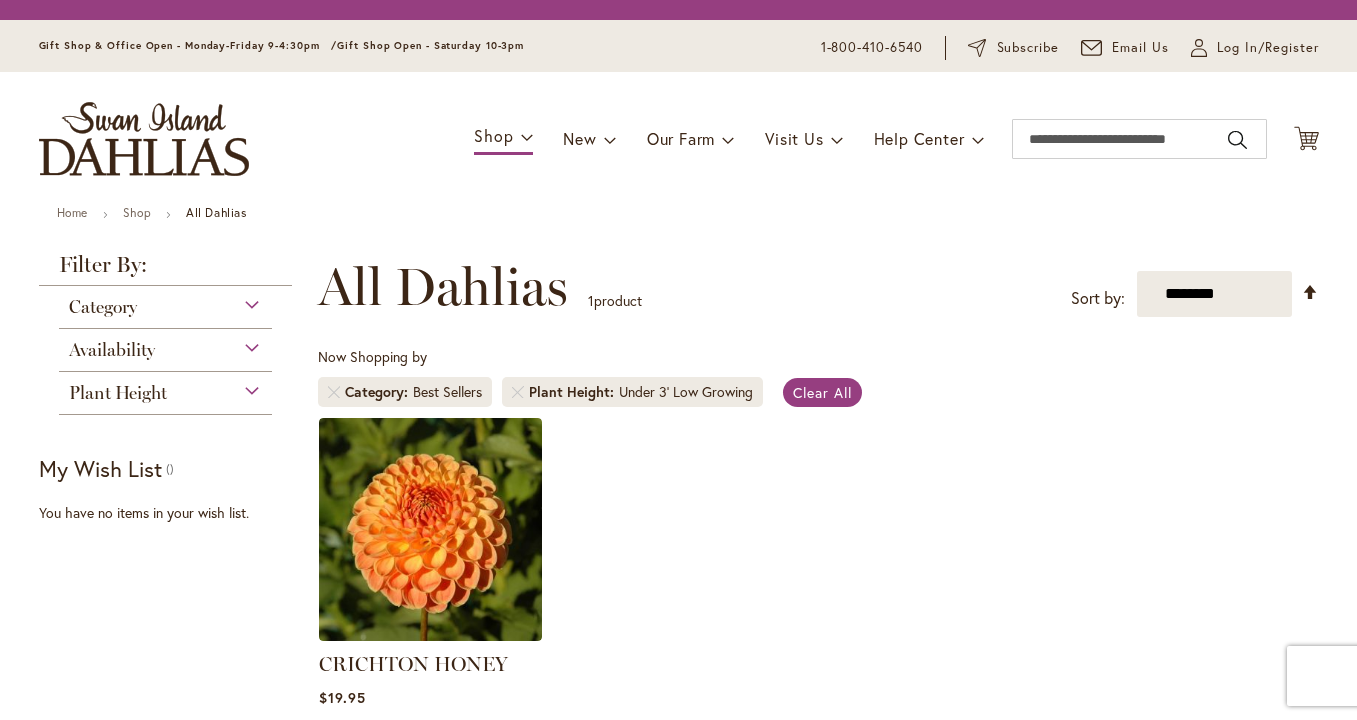 scroll, scrollTop: 0, scrollLeft: 0, axis: both 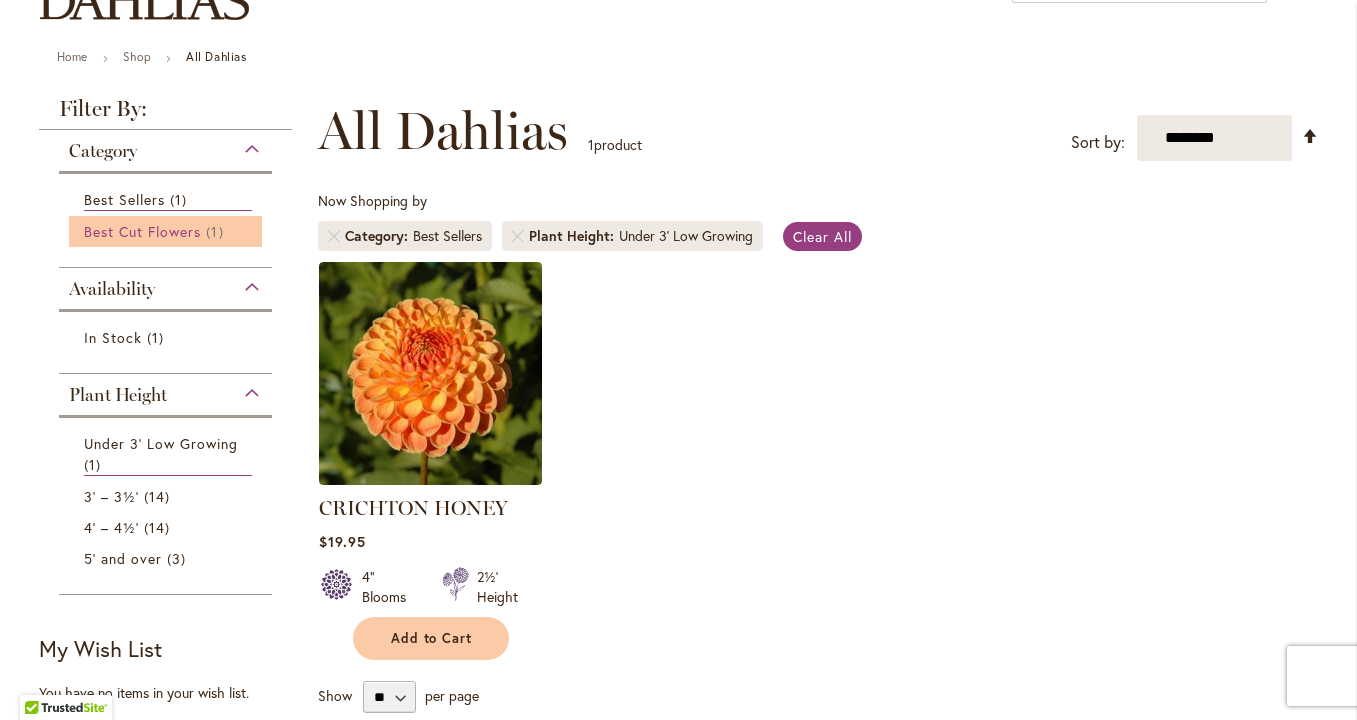 click on "Best Cut Flowers" at bounding box center [143, 231] 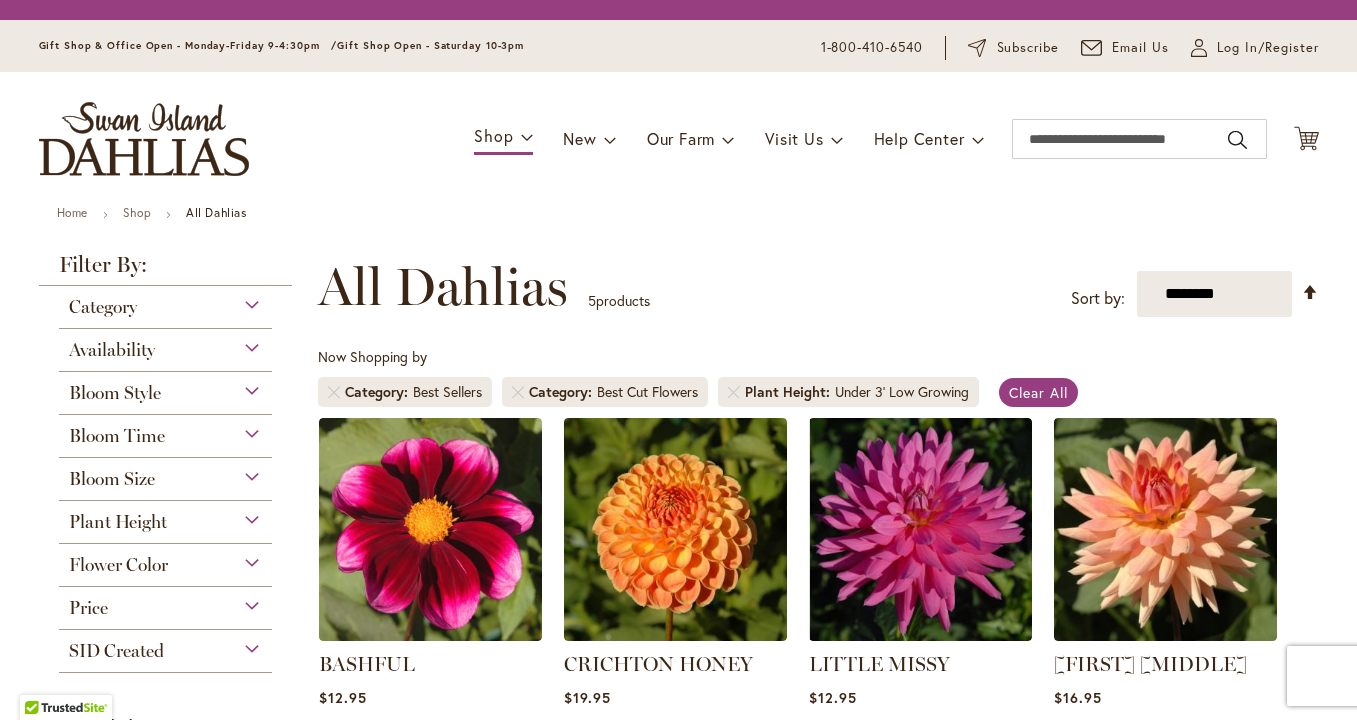 scroll, scrollTop: 0, scrollLeft: 0, axis: both 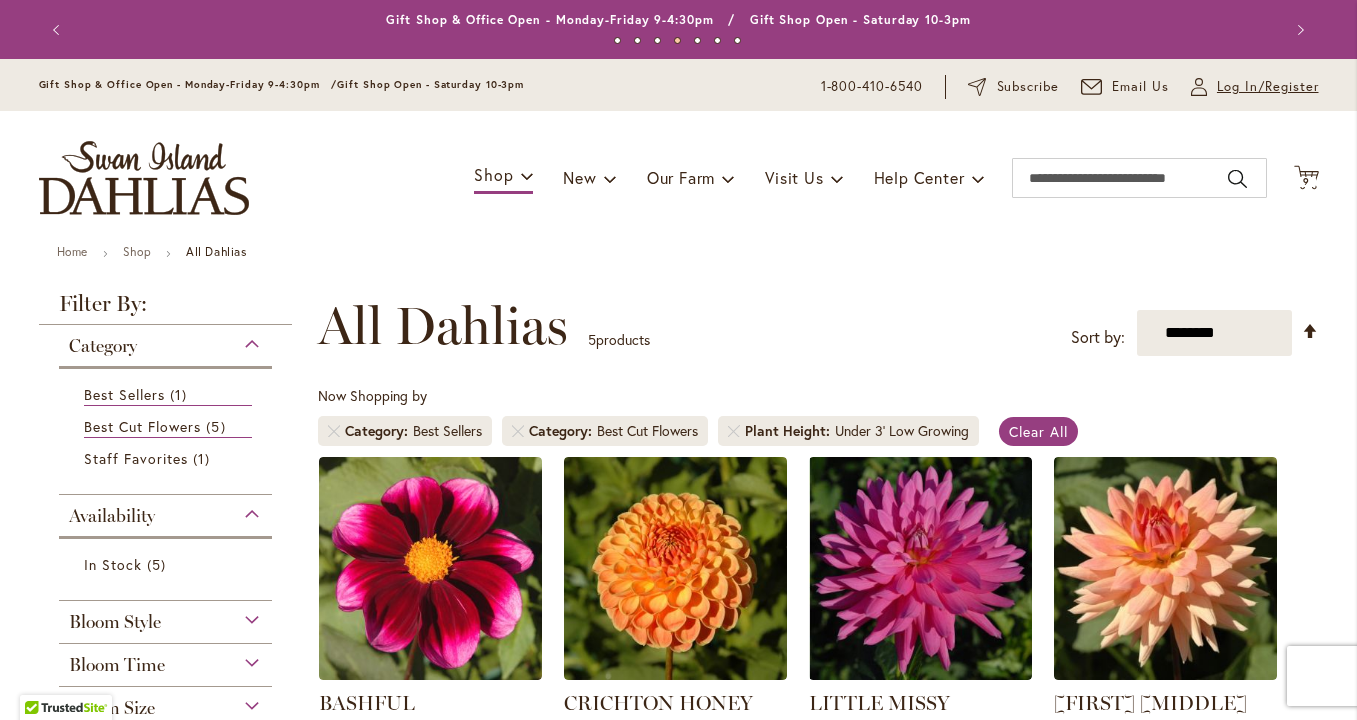 click on "Log In/Register" at bounding box center [1268, 87] 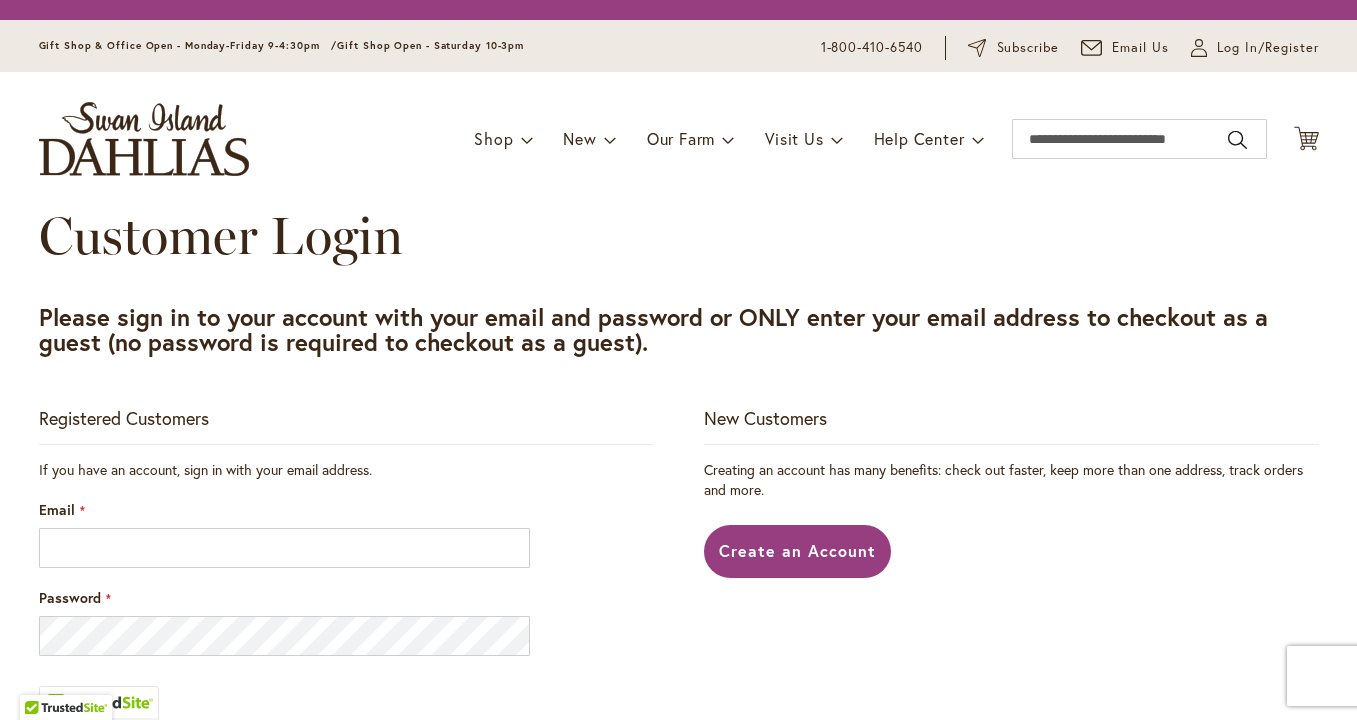 scroll, scrollTop: 0, scrollLeft: 0, axis: both 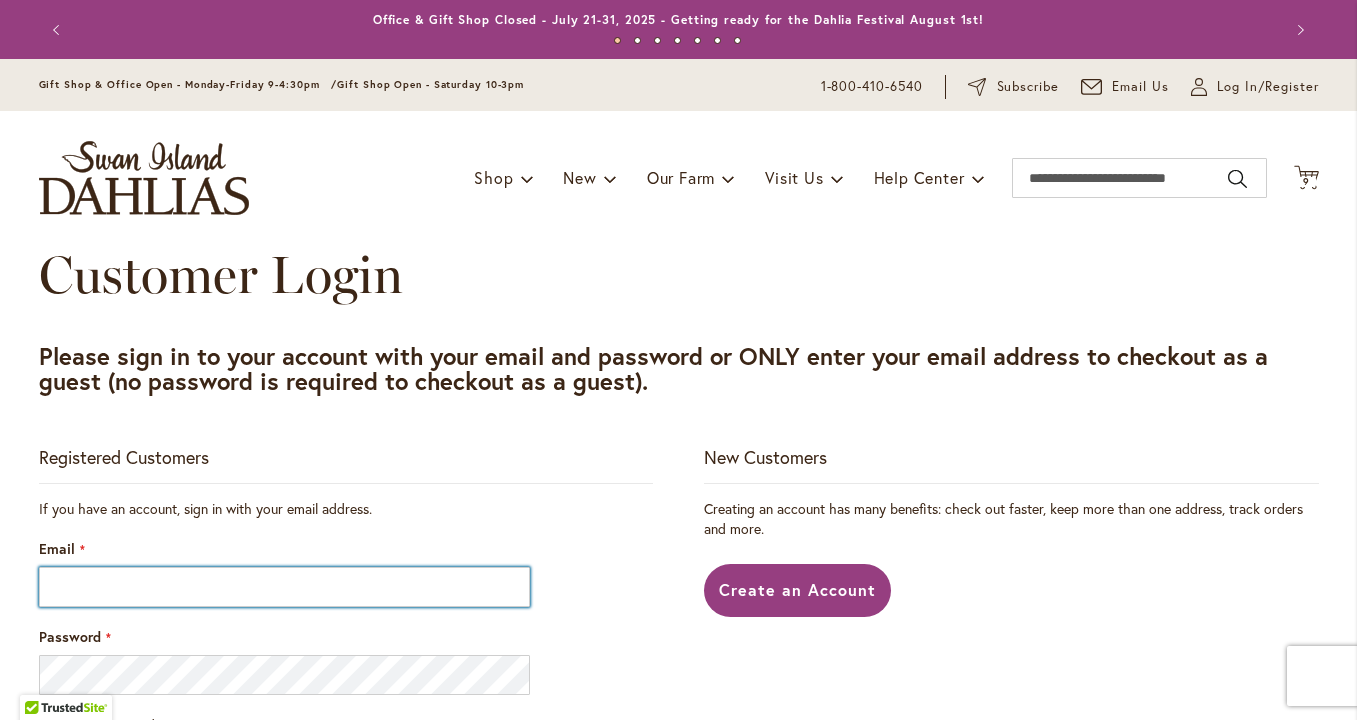 type on "**********" 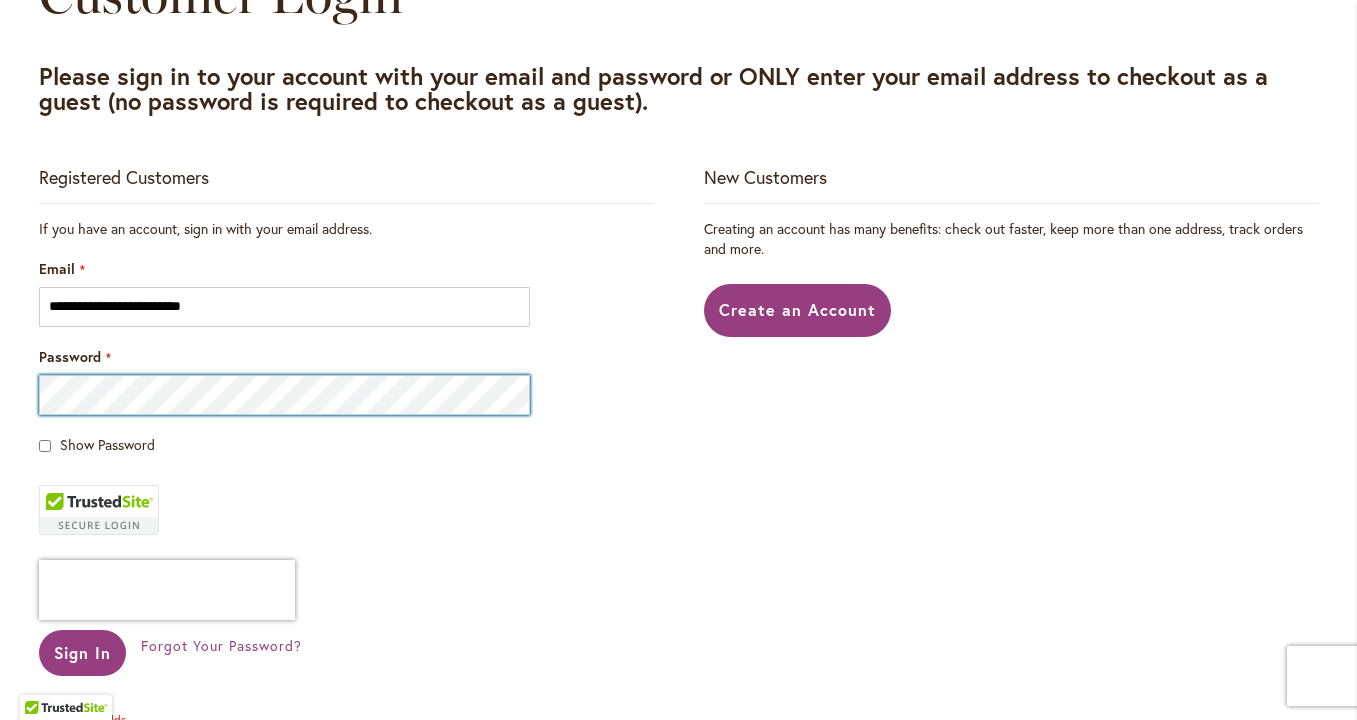 scroll, scrollTop: 300, scrollLeft: 0, axis: vertical 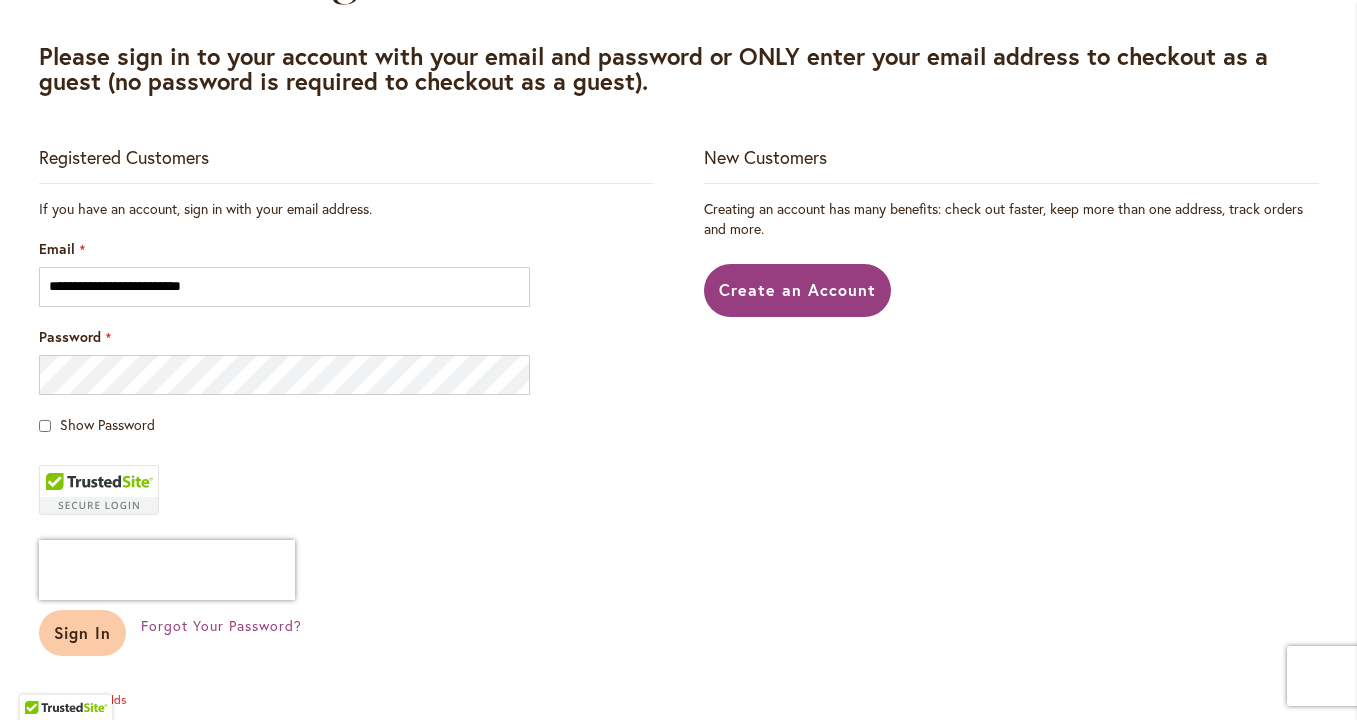 click on "Sign In" at bounding box center (83, 632) 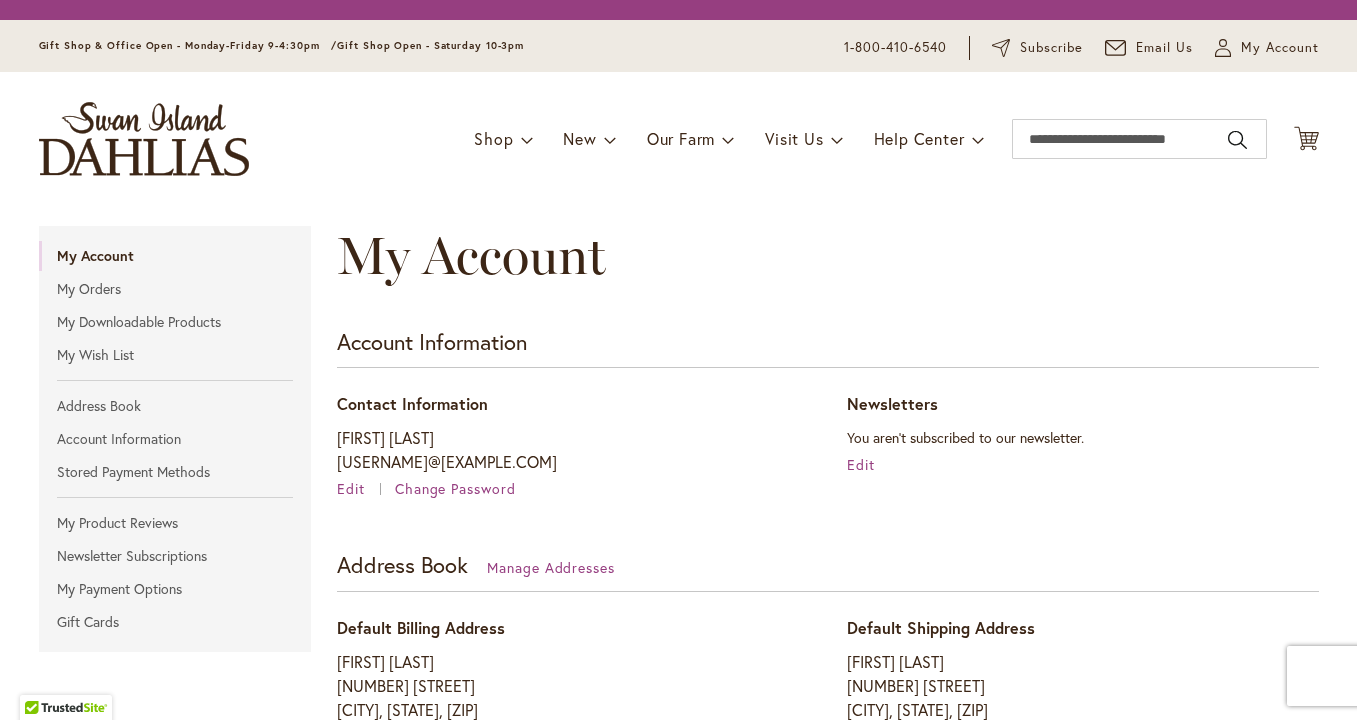 scroll, scrollTop: 0, scrollLeft: 0, axis: both 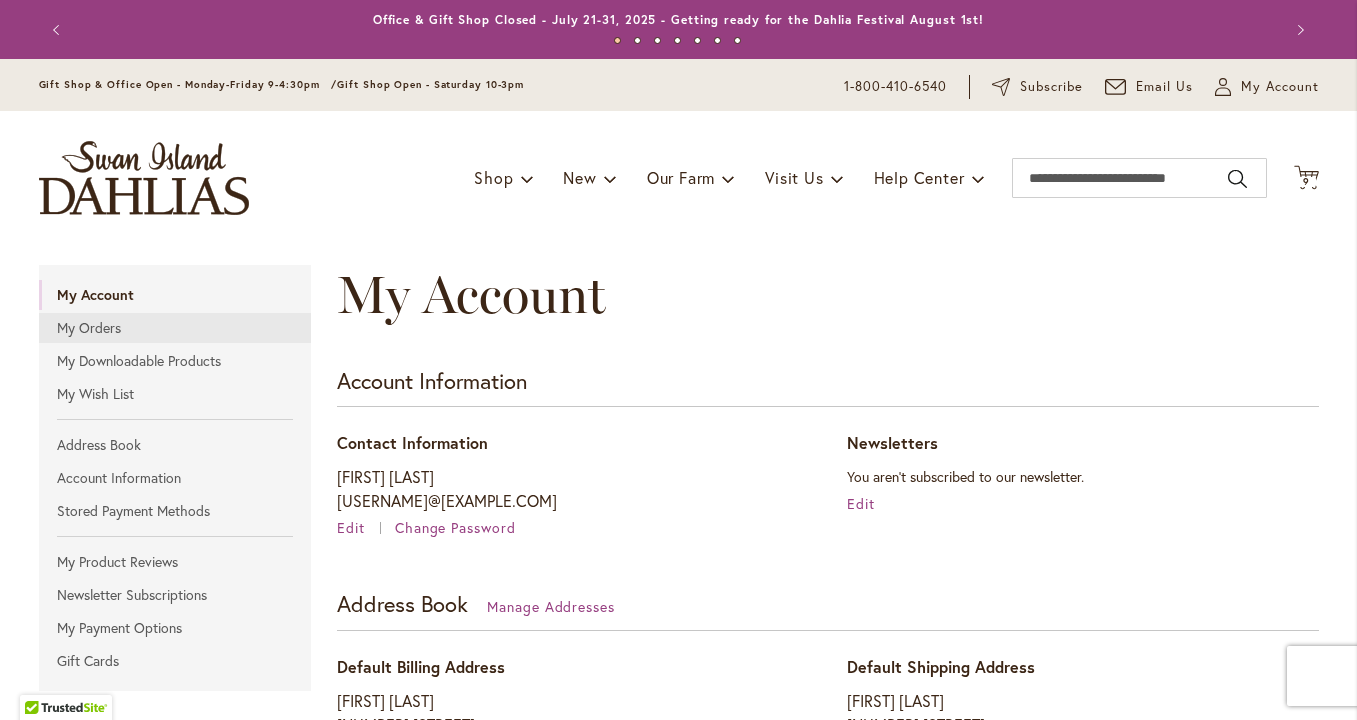 click on "My Orders" at bounding box center [175, 328] 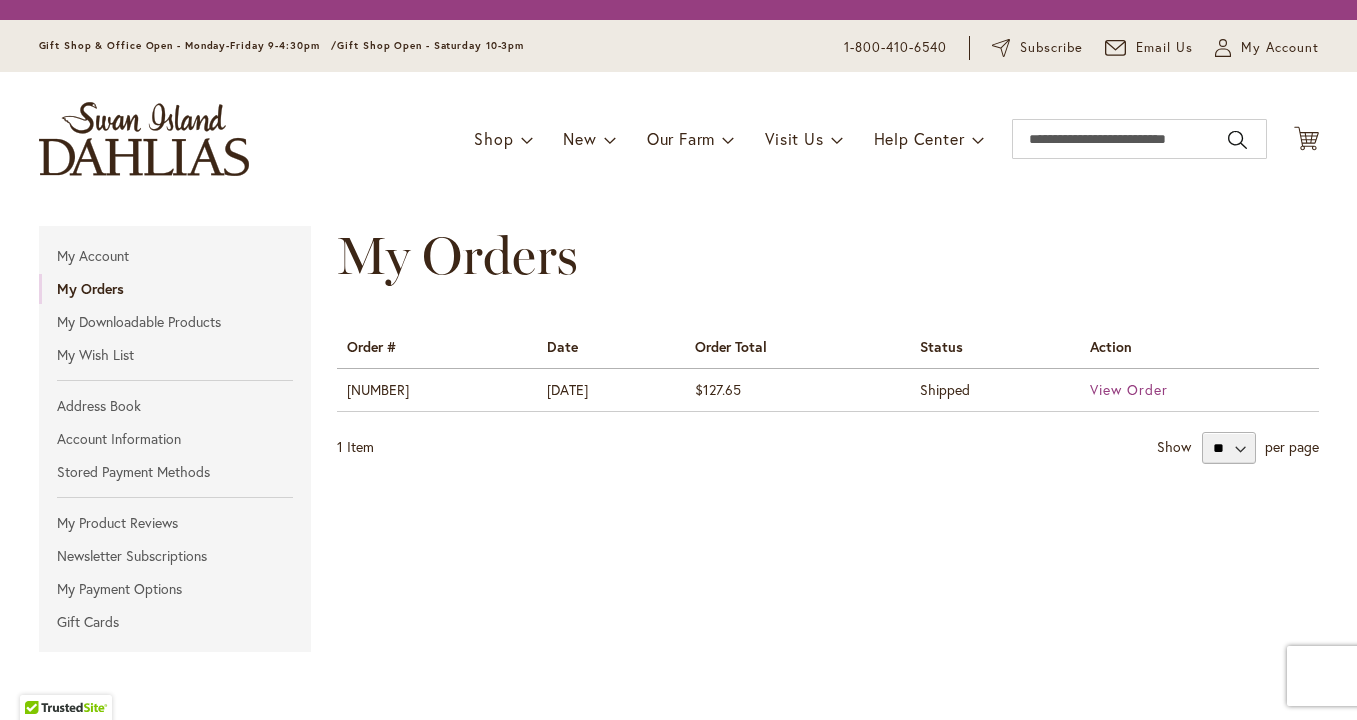 scroll, scrollTop: 0, scrollLeft: 0, axis: both 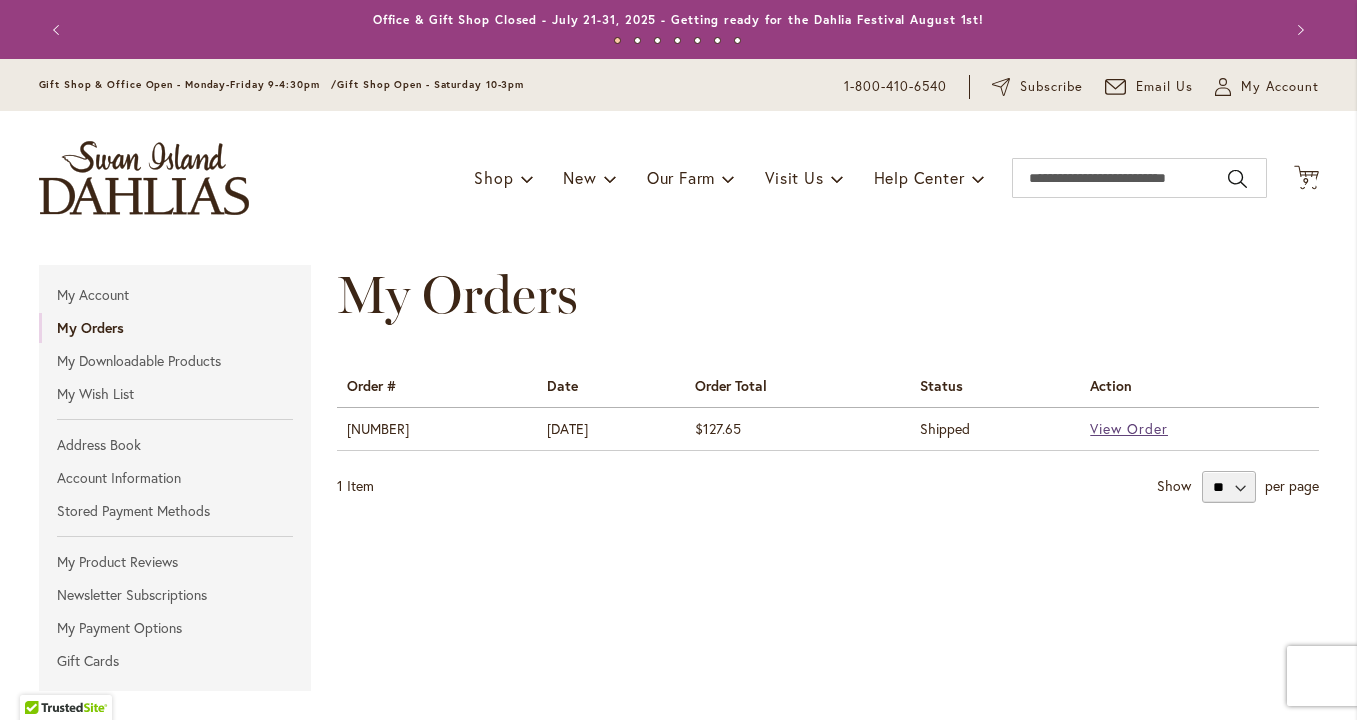 click on "View Order" at bounding box center (1129, 428) 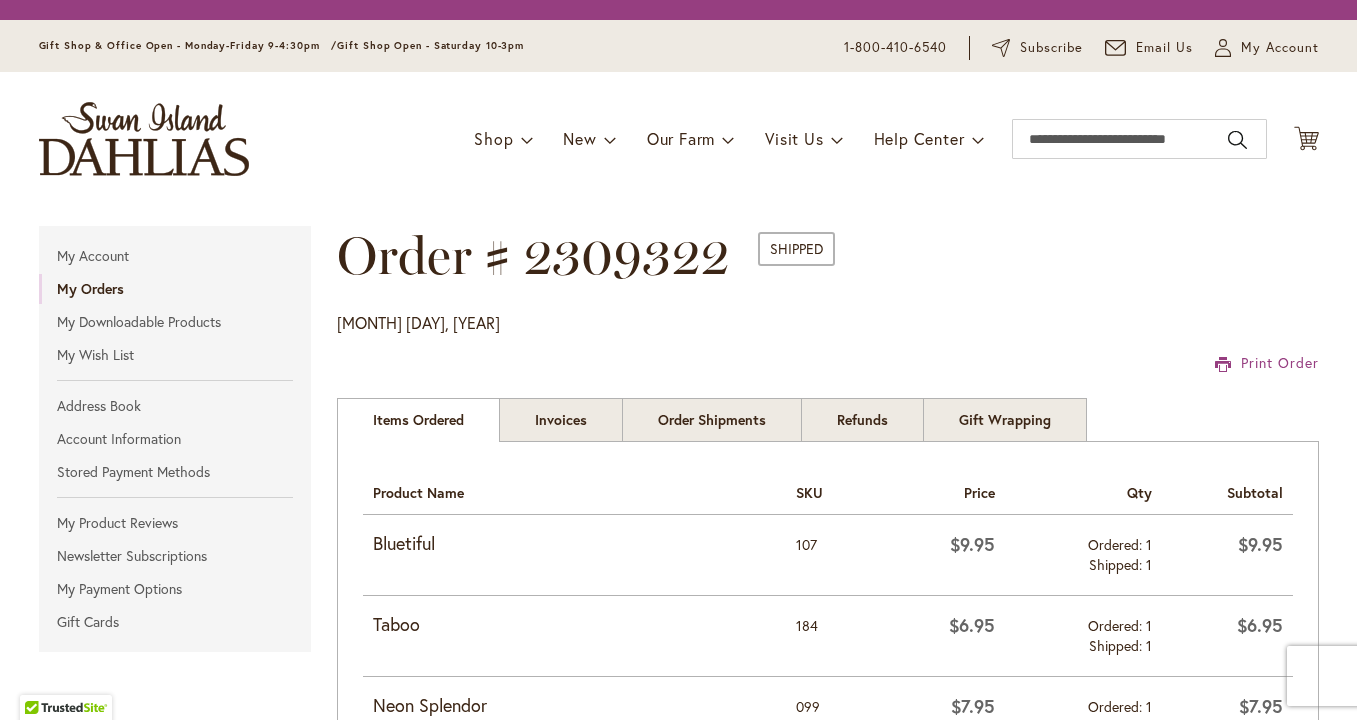 scroll, scrollTop: 0, scrollLeft: 0, axis: both 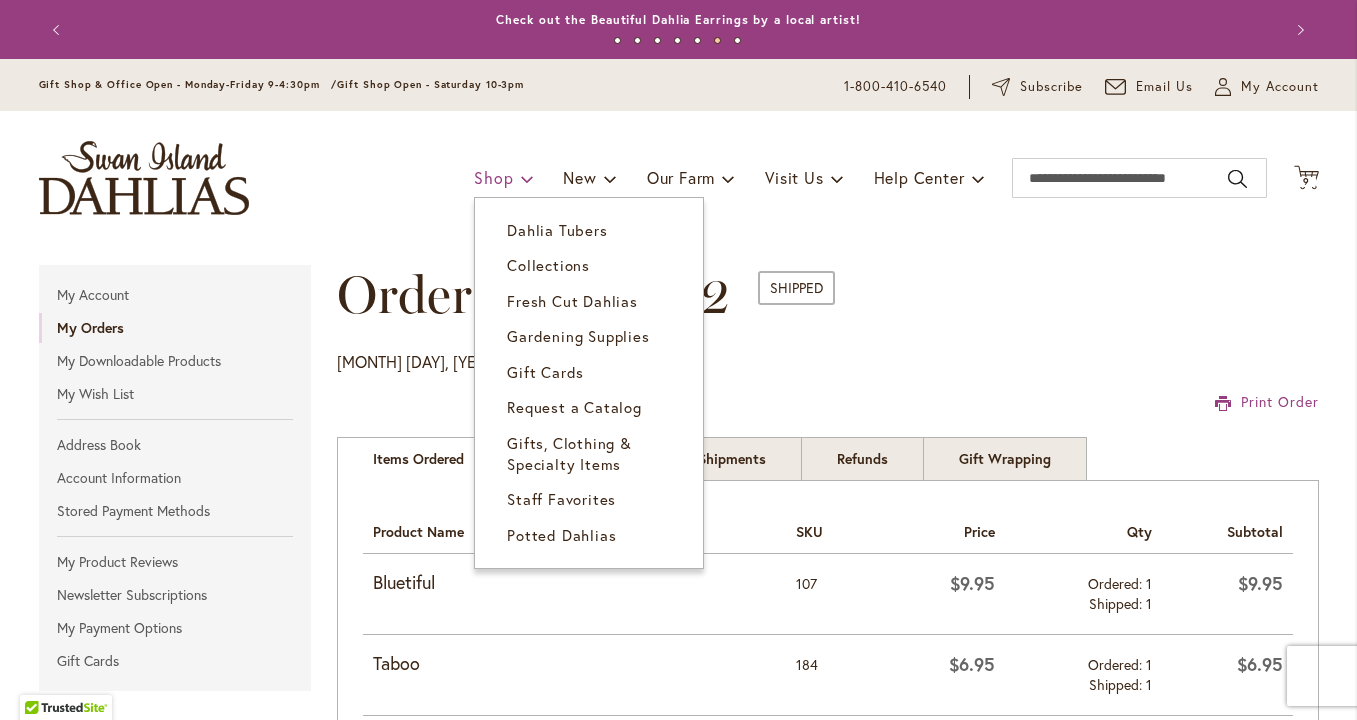 click on "Shop" at bounding box center (493, 177) 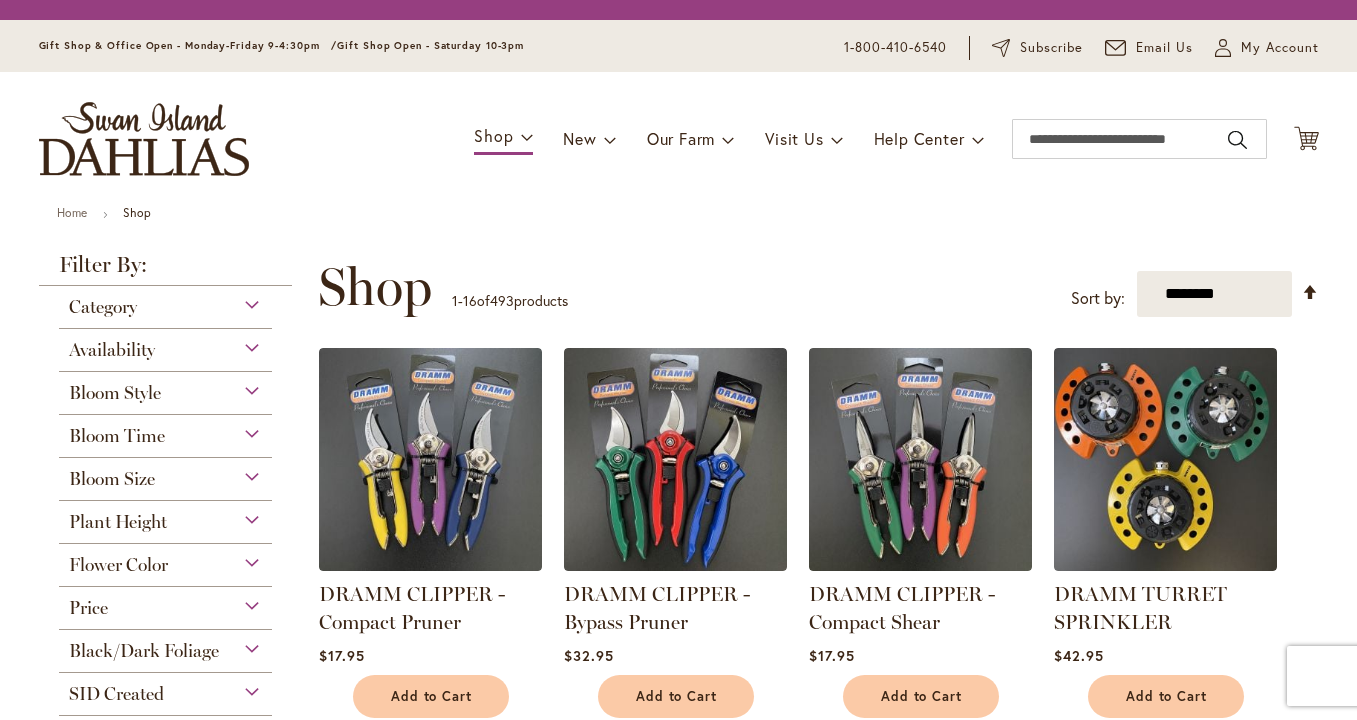 scroll, scrollTop: 0, scrollLeft: 0, axis: both 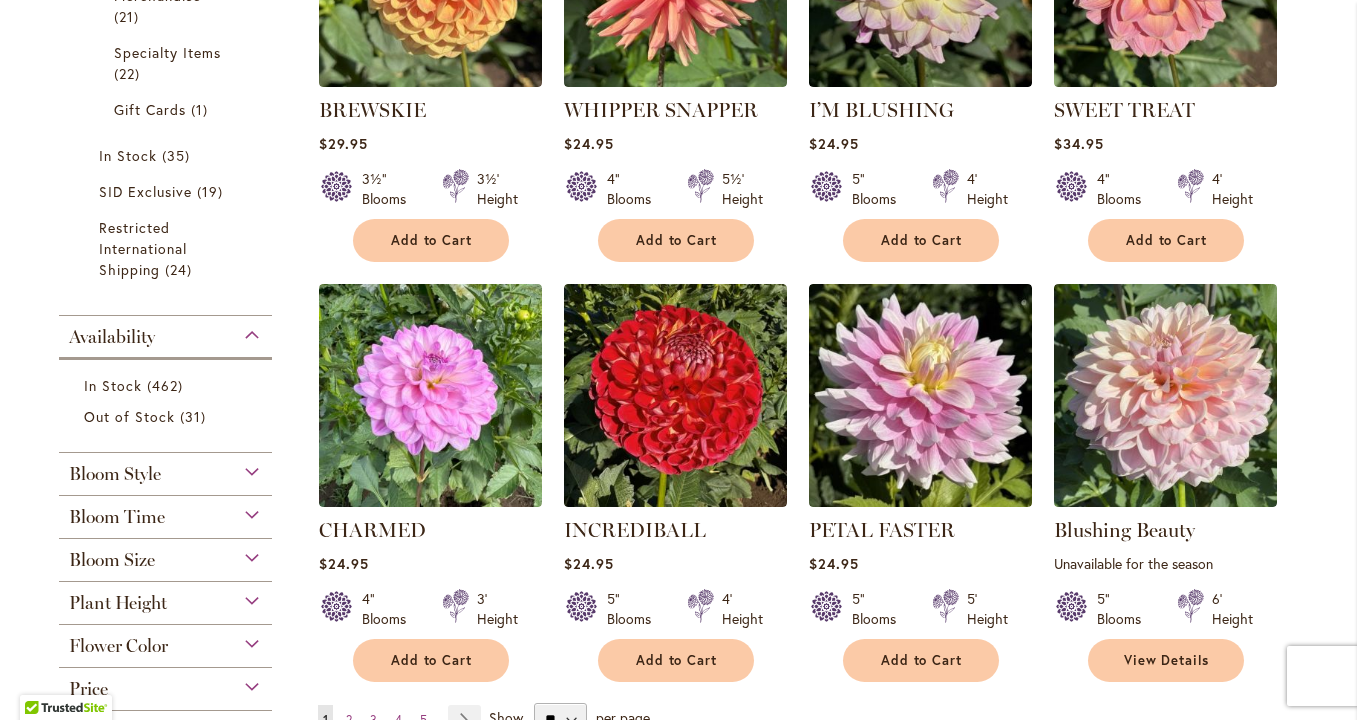 click on "Flower Color" at bounding box center (166, 641) 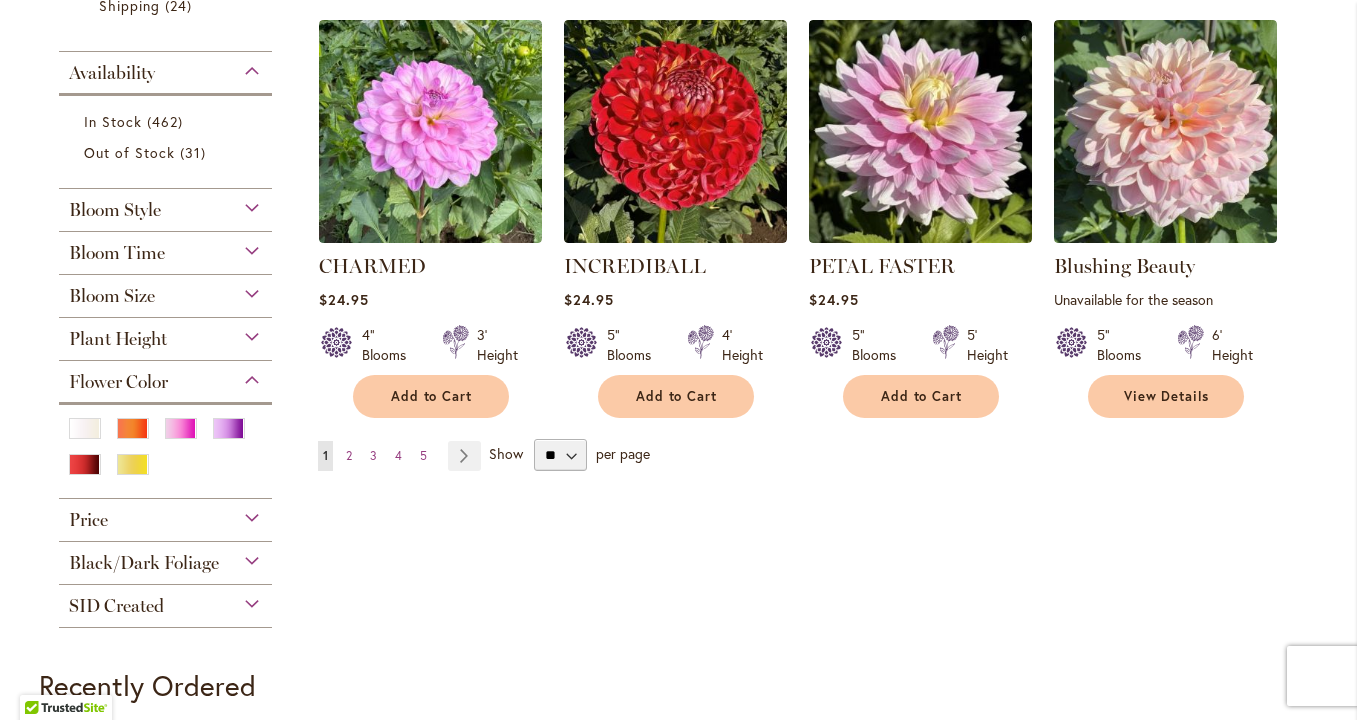 scroll, scrollTop: 1596, scrollLeft: 0, axis: vertical 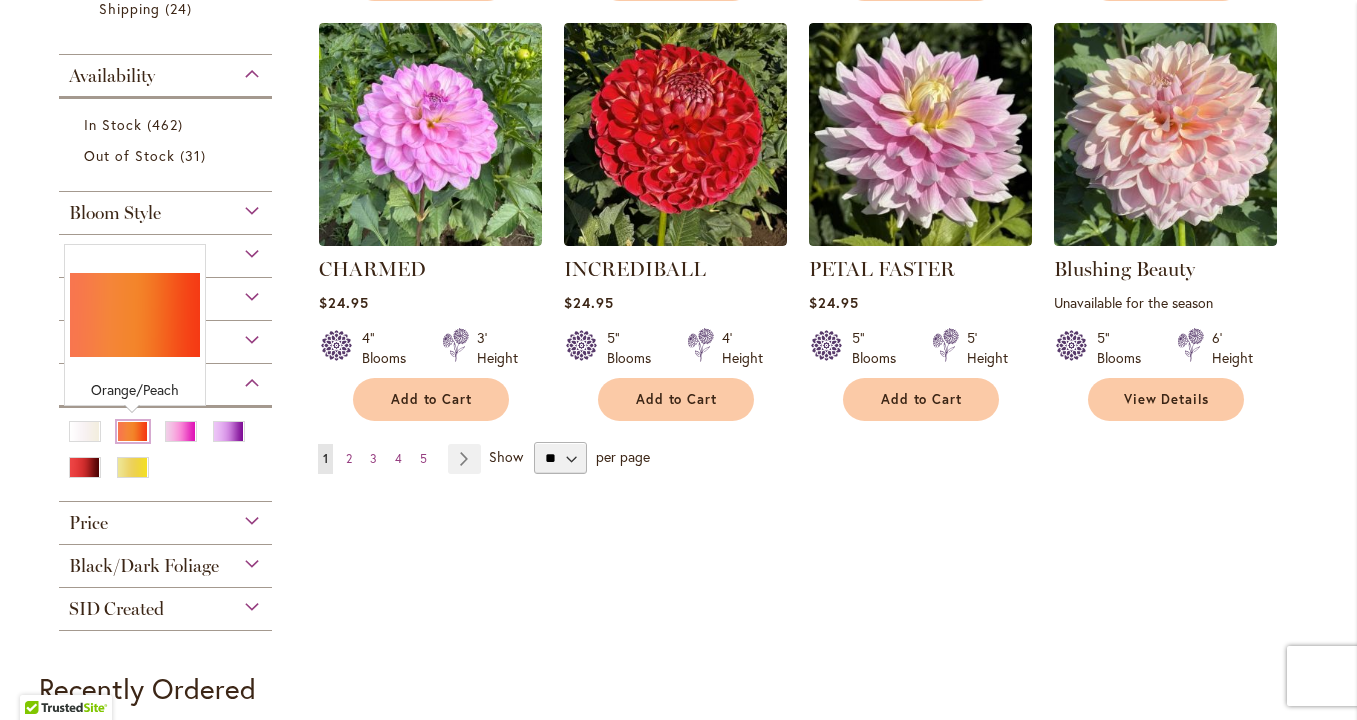 click at bounding box center (133, 431) 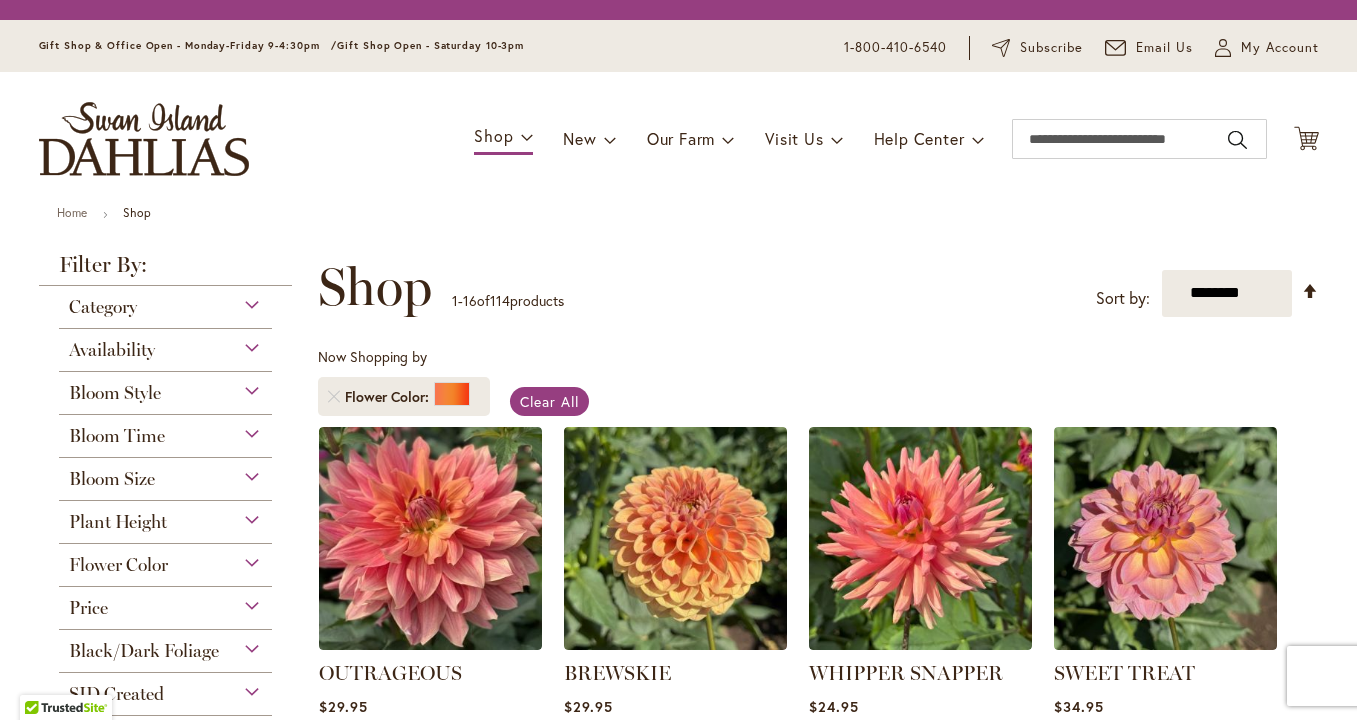 scroll, scrollTop: 0, scrollLeft: 0, axis: both 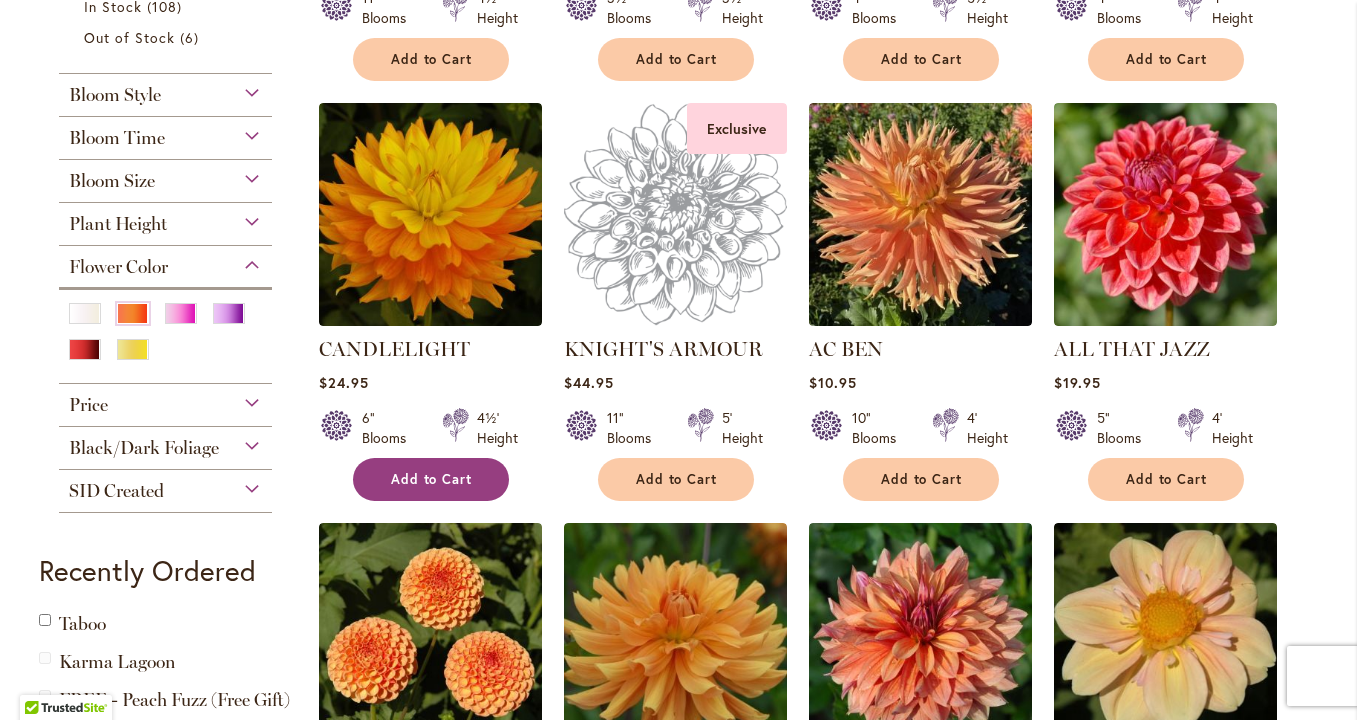 click on "Add to Cart" at bounding box center [432, 479] 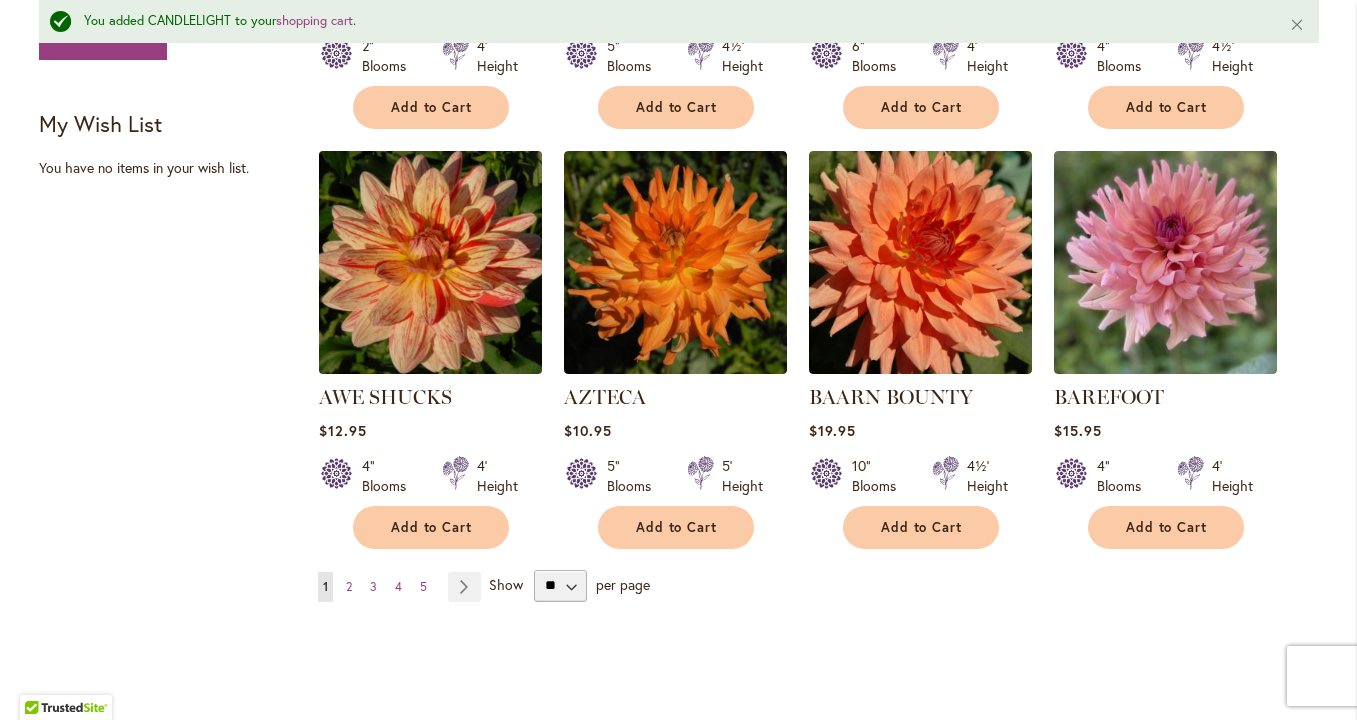 scroll, scrollTop: 1630, scrollLeft: 0, axis: vertical 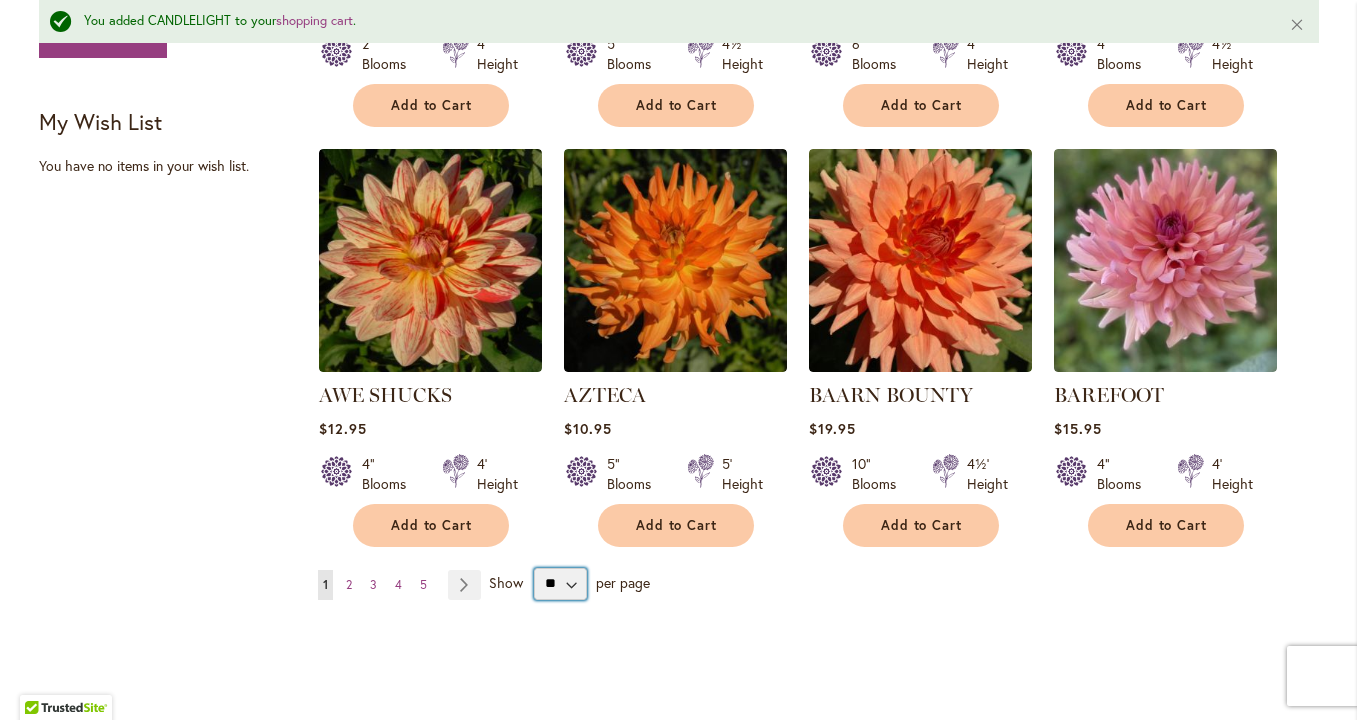 select on "**" 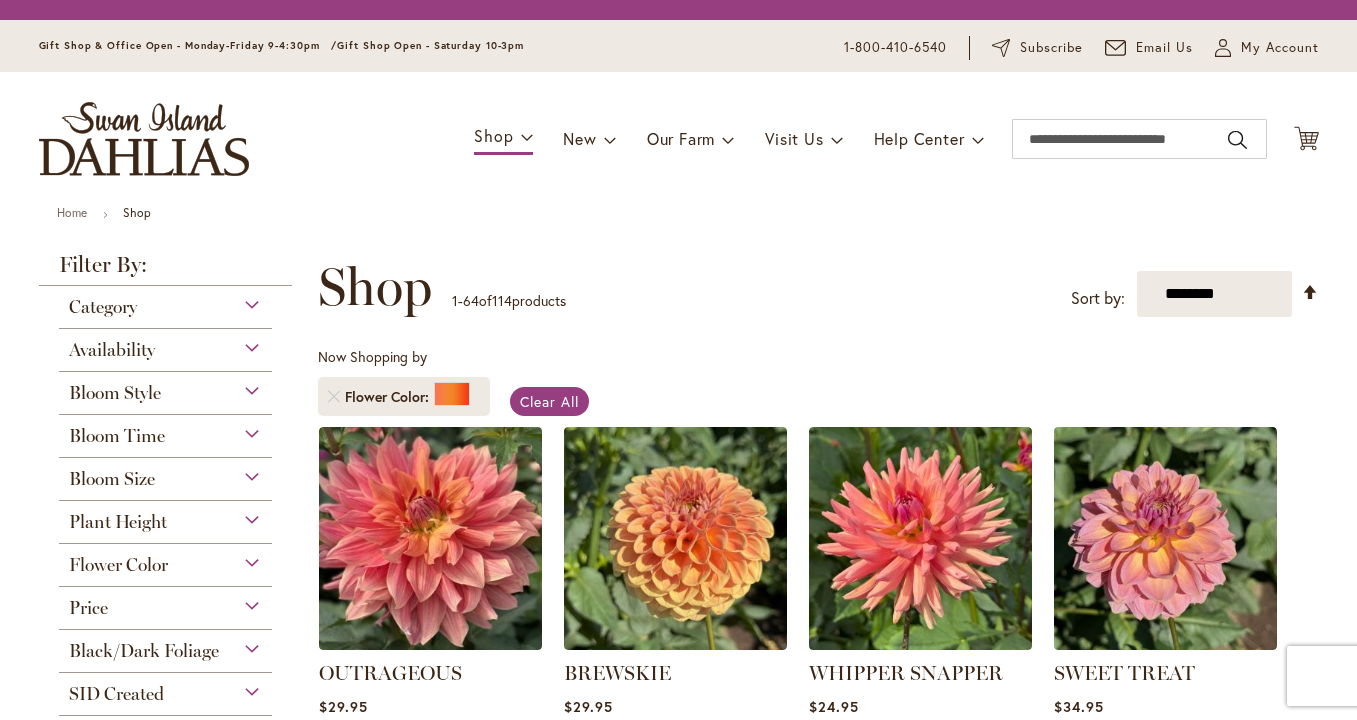scroll, scrollTop: 0, scrollLeft: 0, axis: both 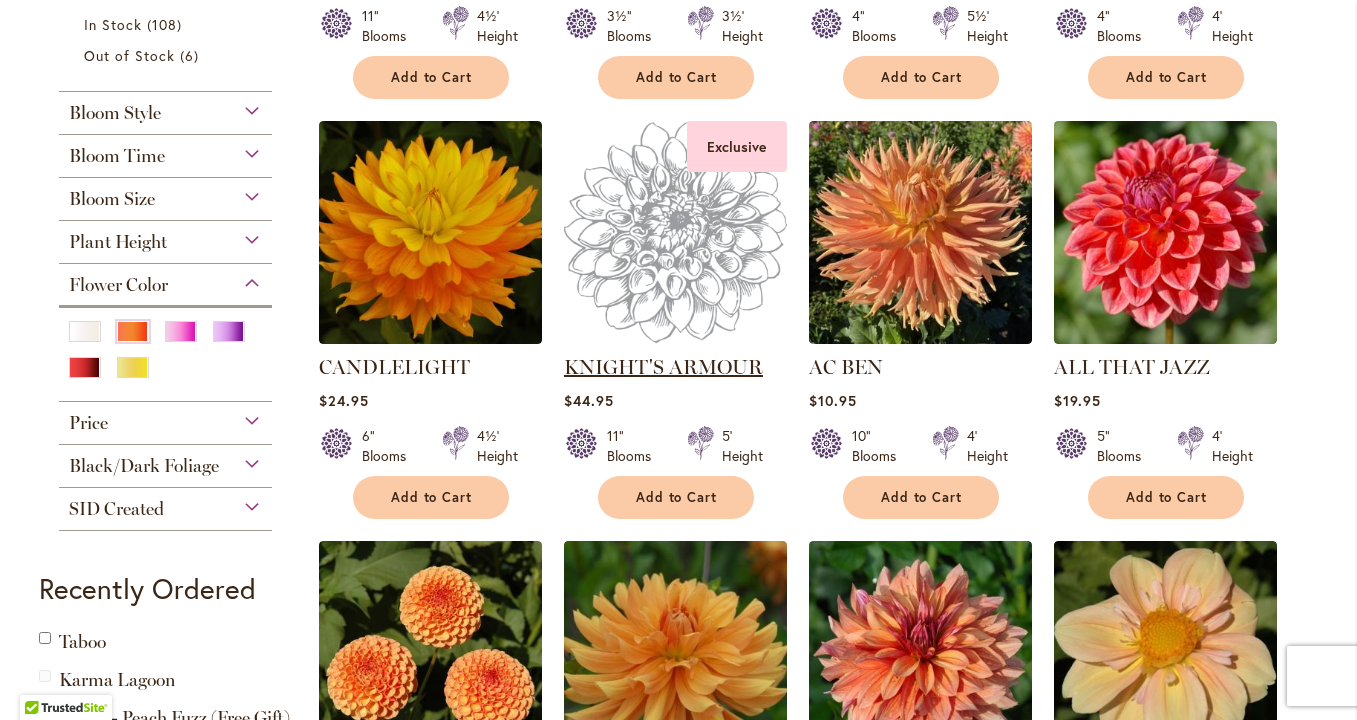 click on "KNIGHT'S ARMOUR" at bounding box center [663, 367] 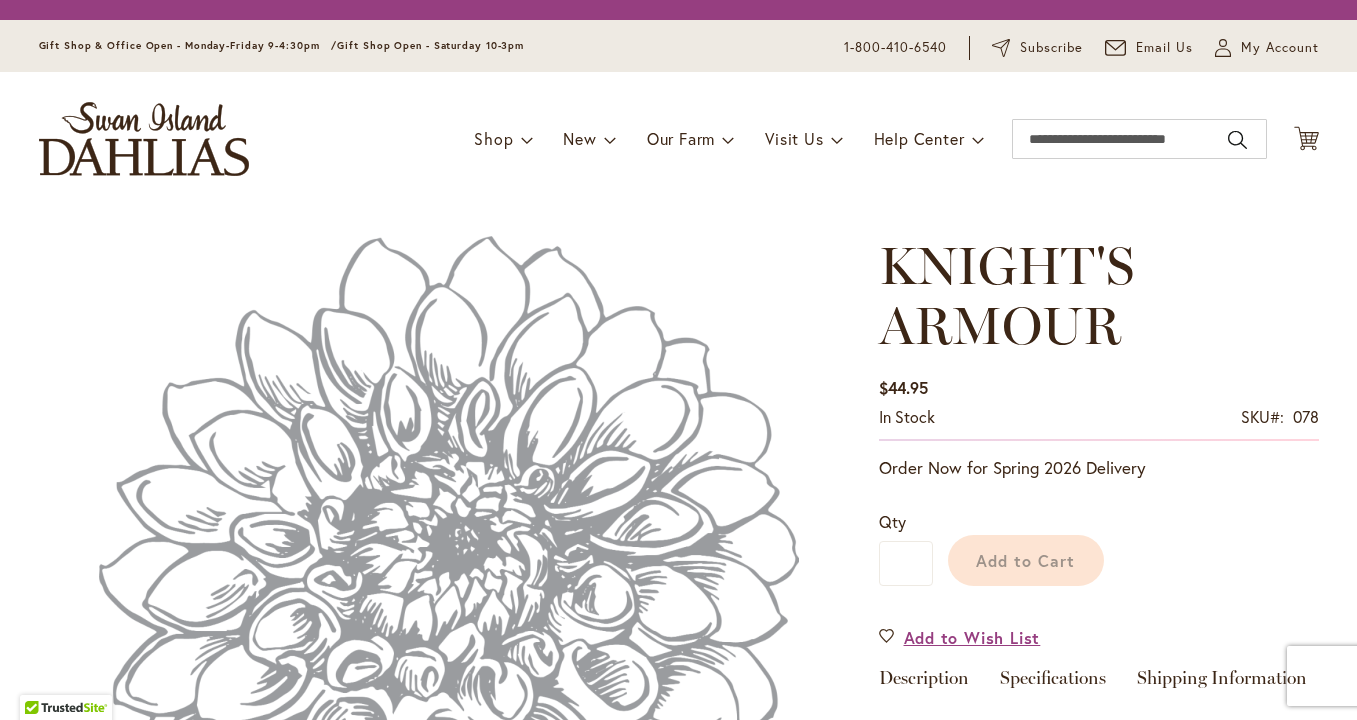 scroll, scrollTop: 0, scrollLeft: 0, axis: both 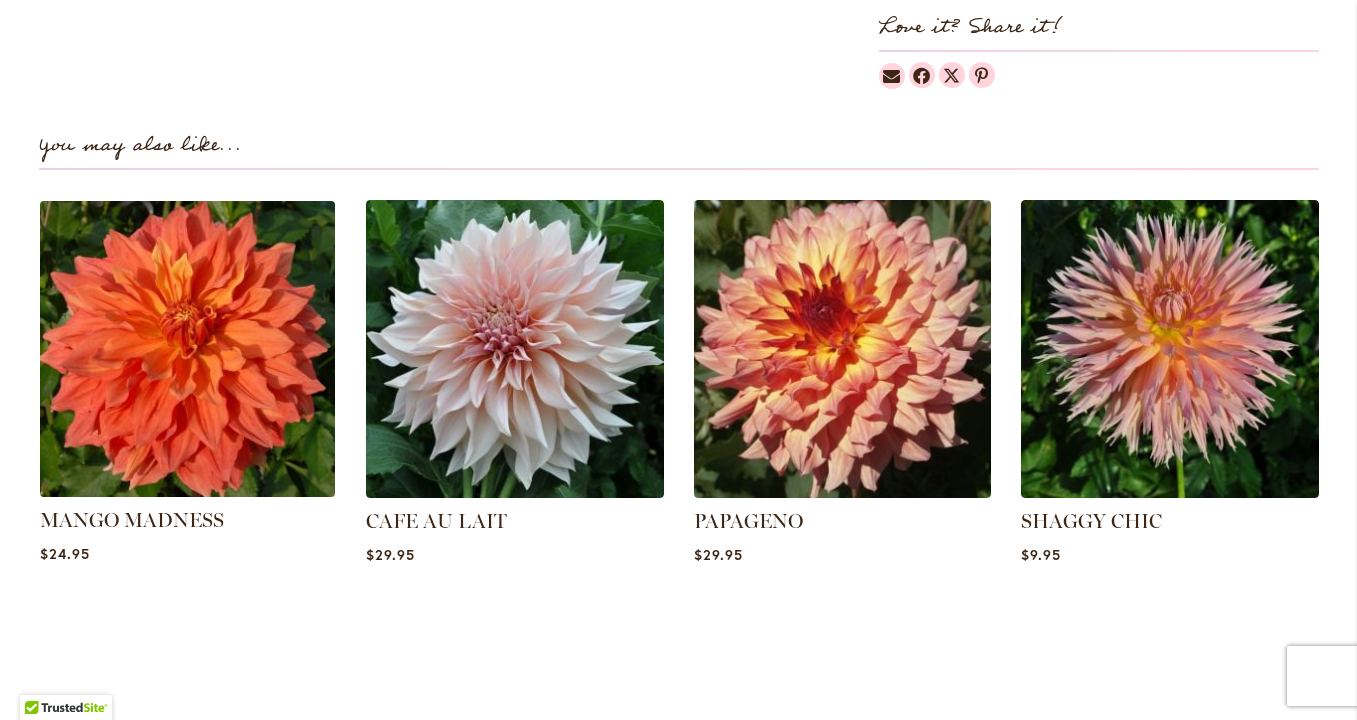 click at bounding box center (187, 349) 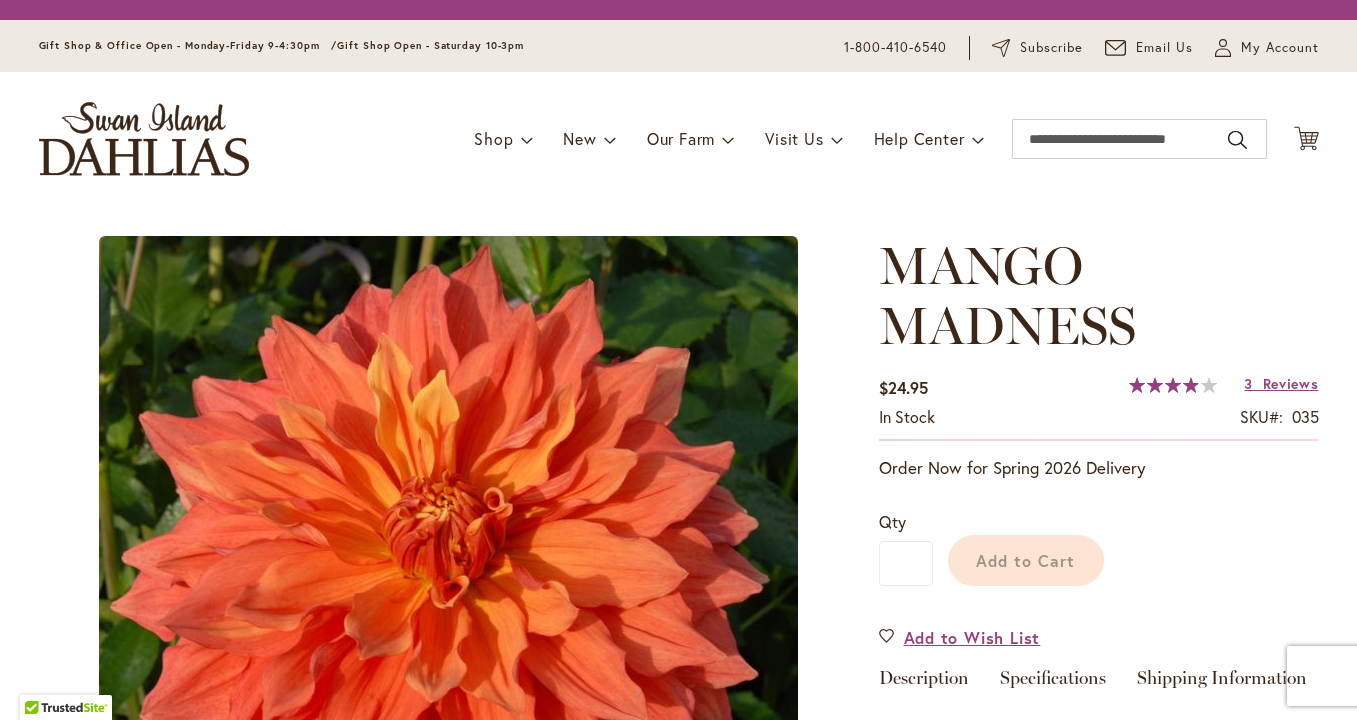 scroll, scrollTop: 0, scrollLeft: 0, axis: both 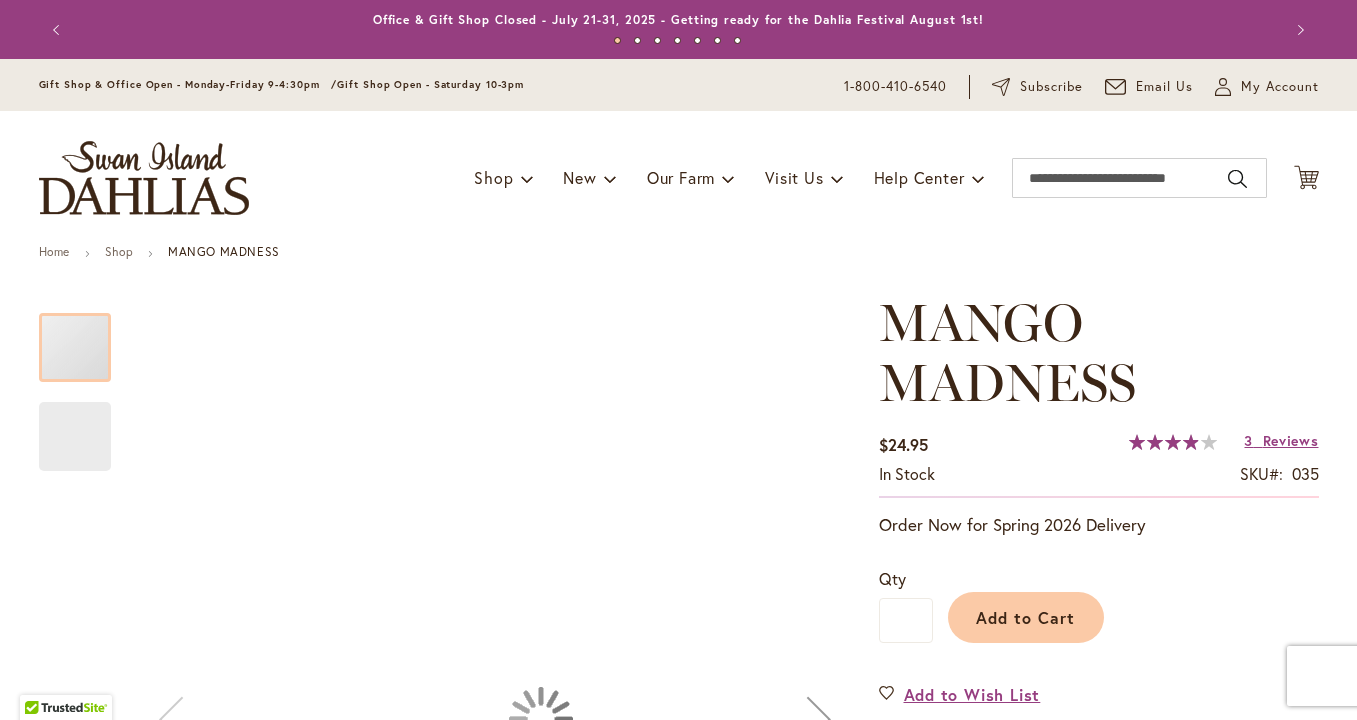 type on "******" 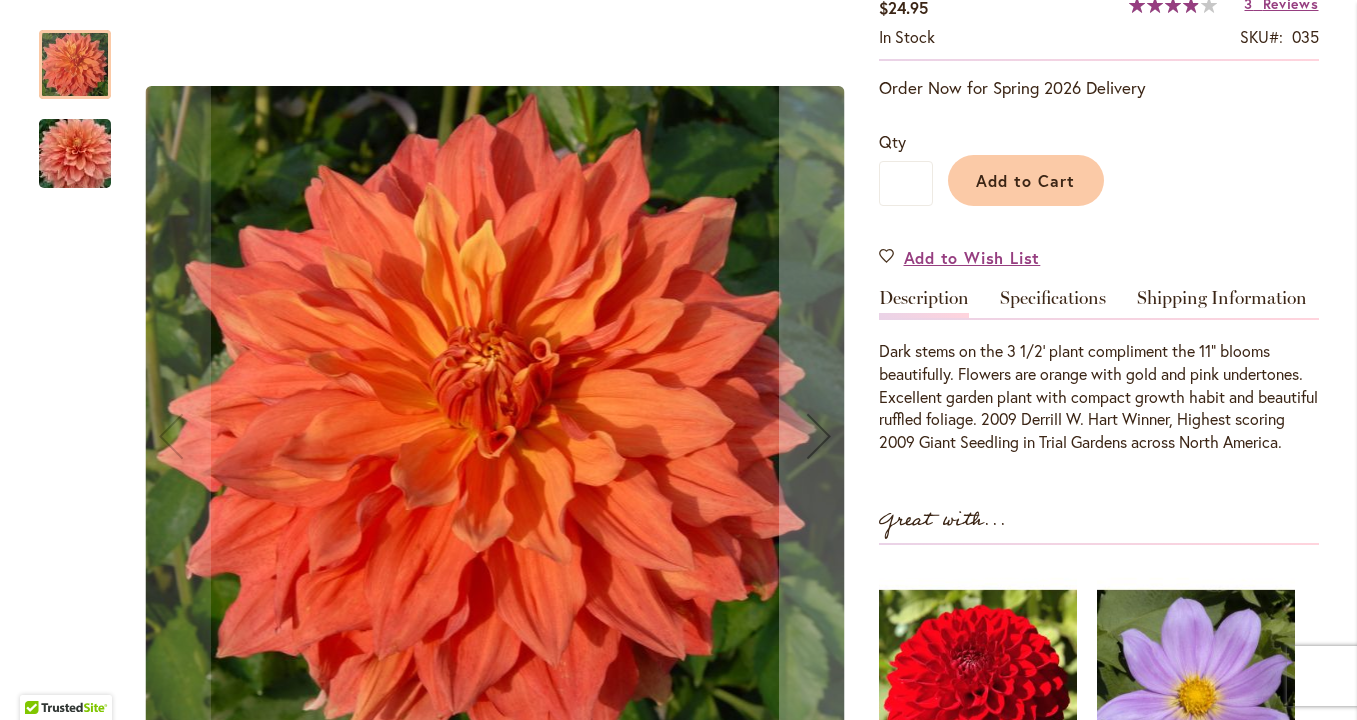 scroll, scrollTop: 439, scrollLeft: 0, axis: vertical 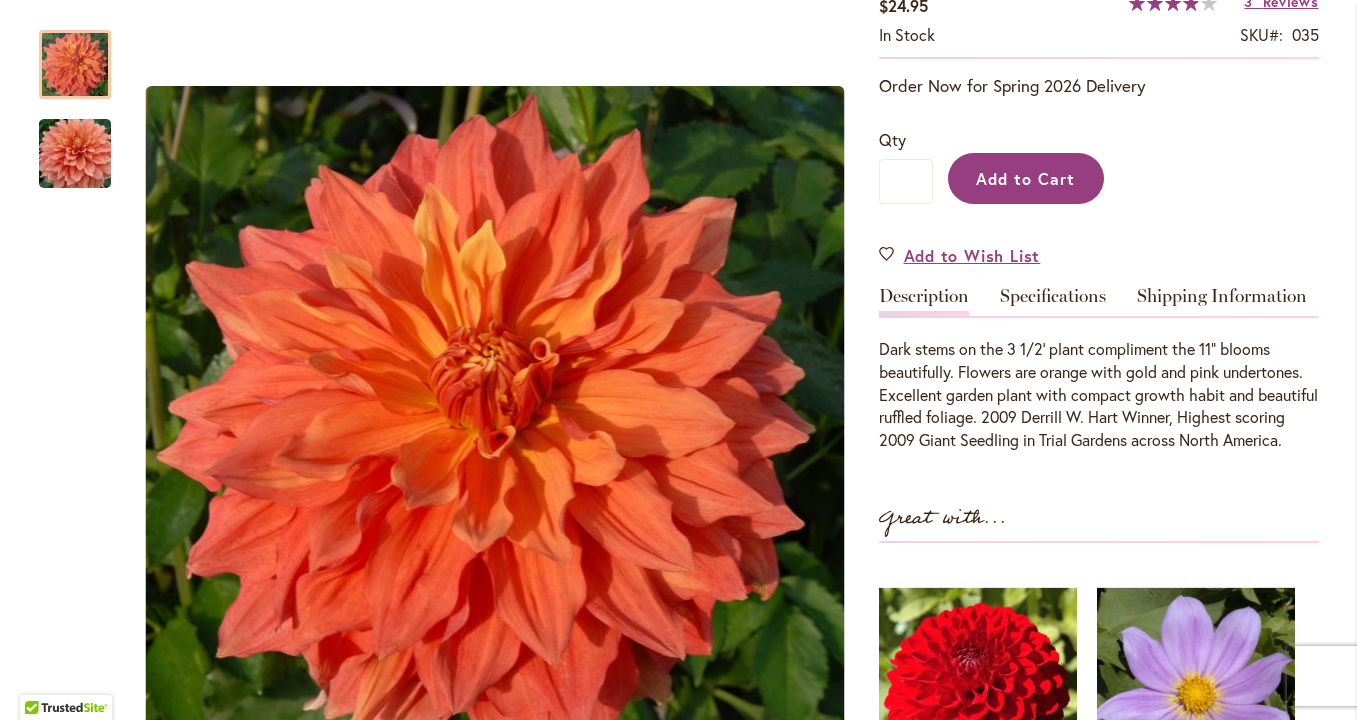 click on "Add to Cart" at bounding box center [1025, 178] 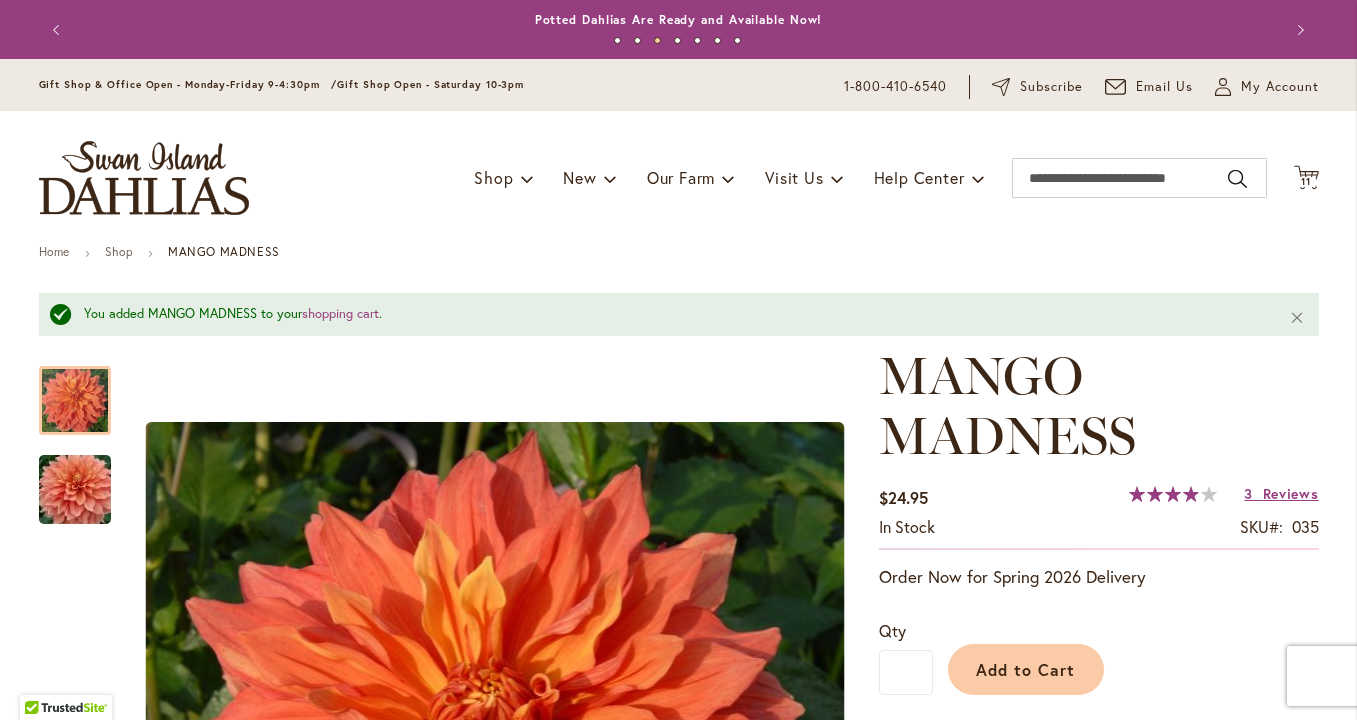 scroll, scrollTop: 0, scrollLeft: 0, axis: both 